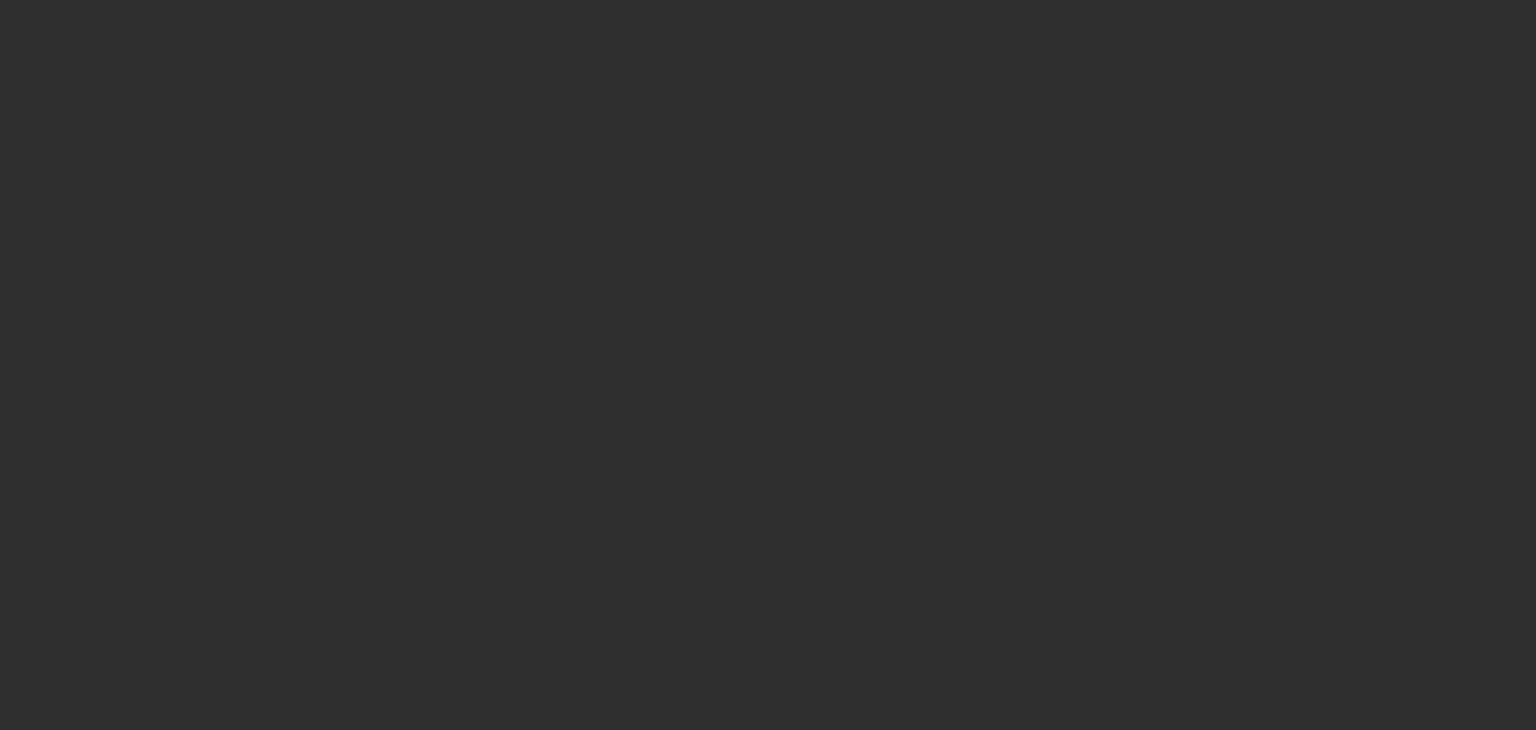 scroll, scrollTop: 0, scrollLeft: 0, axis: both 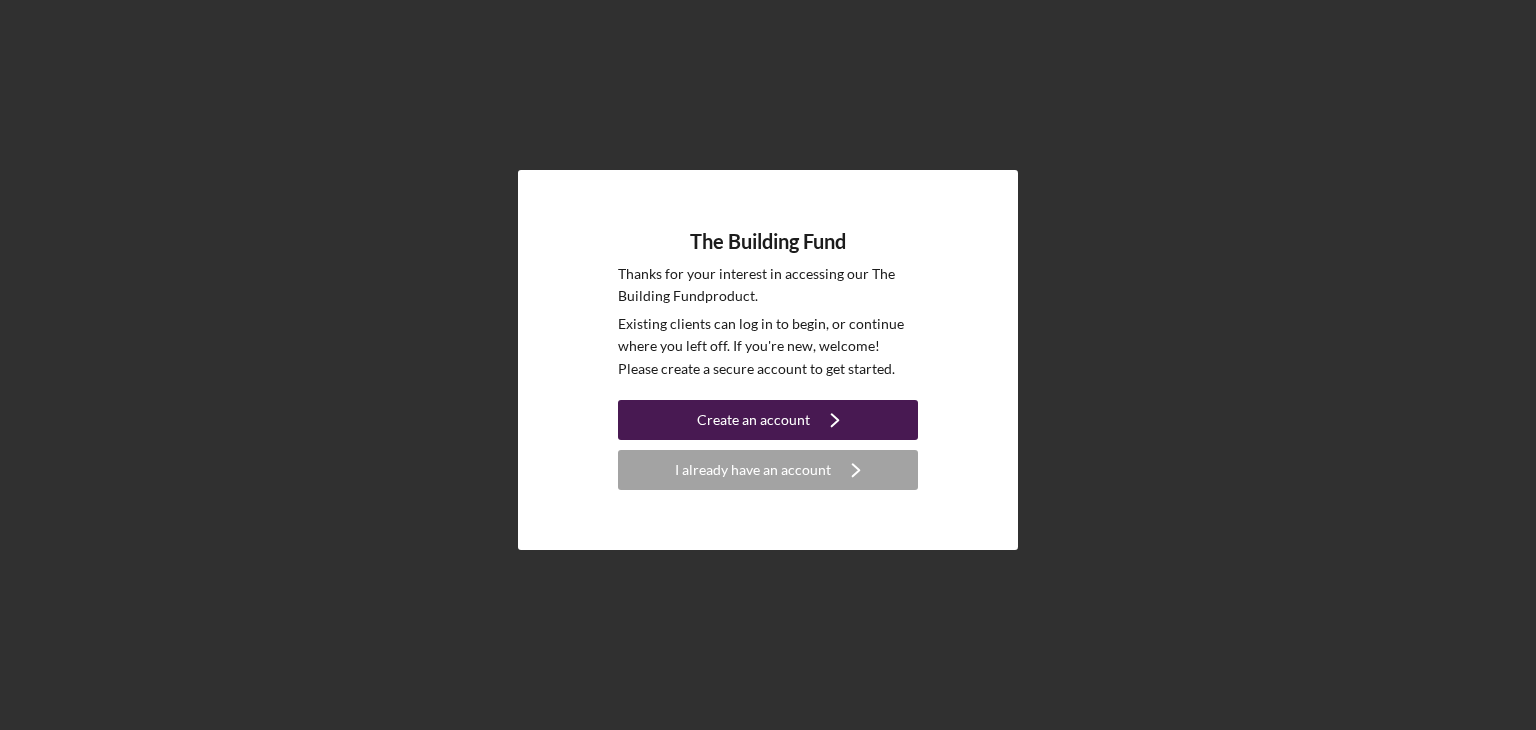 click on "Create an account" at bounding box center (753, 420) 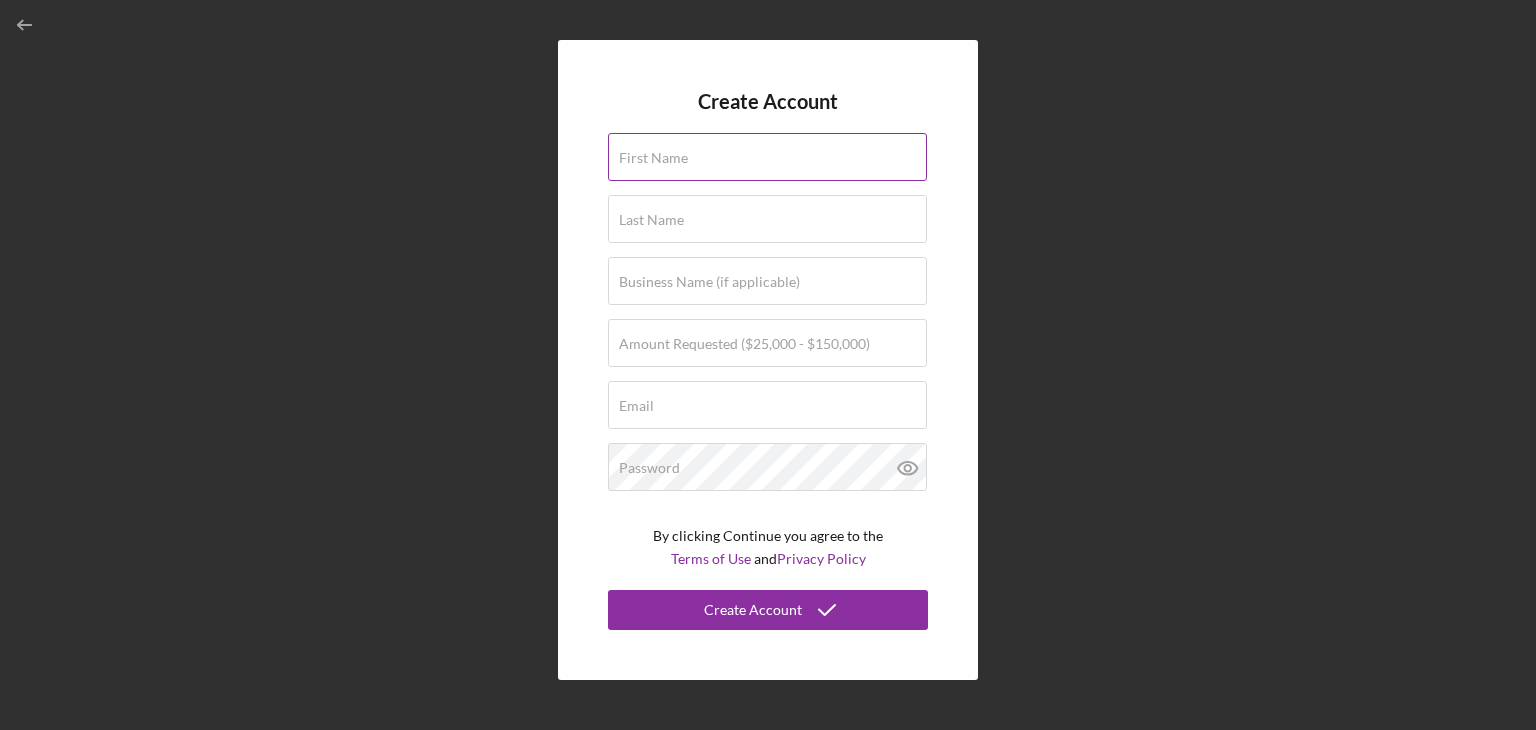click on "First Name" at bounding box center (653, 158) 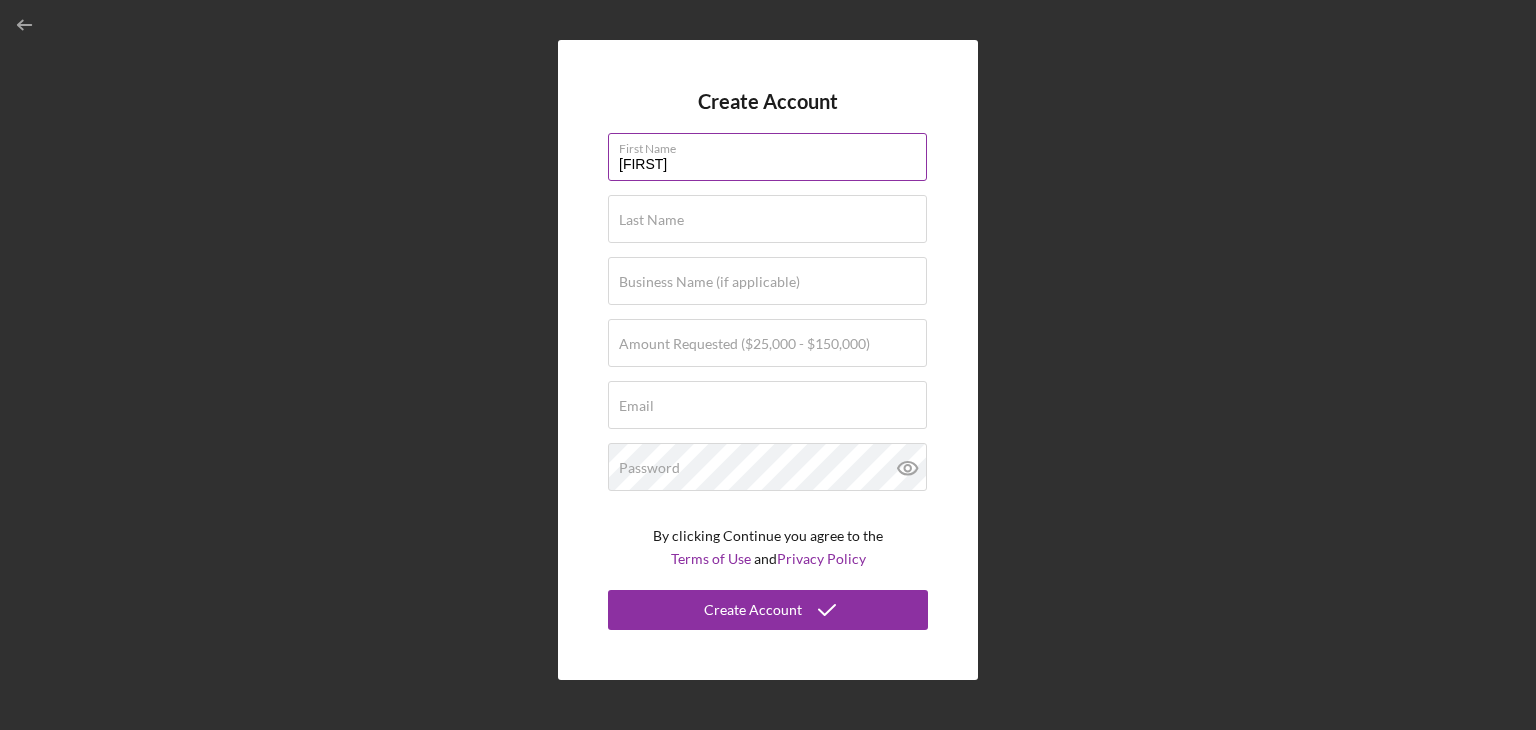 type on "[FIRST]" 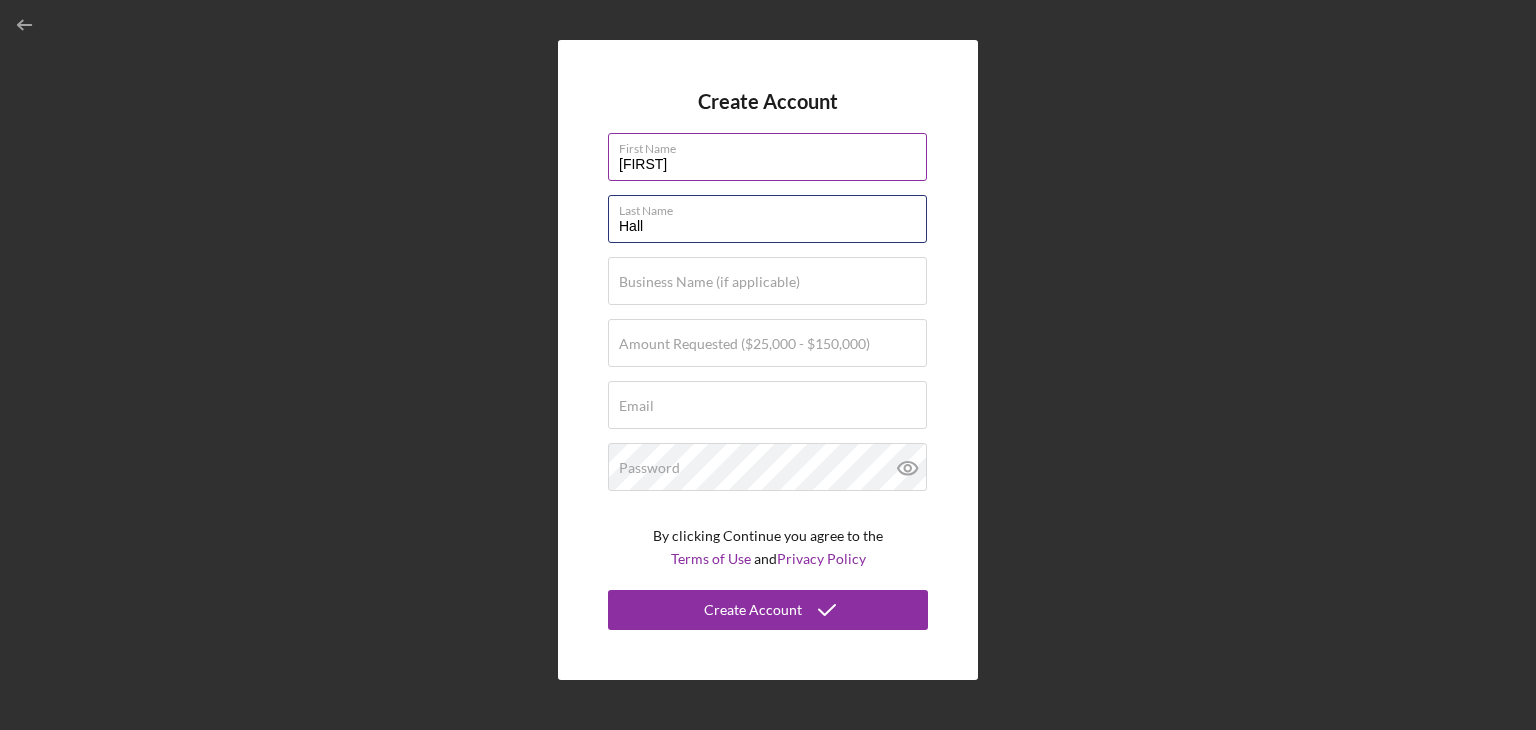 type on "Hall" 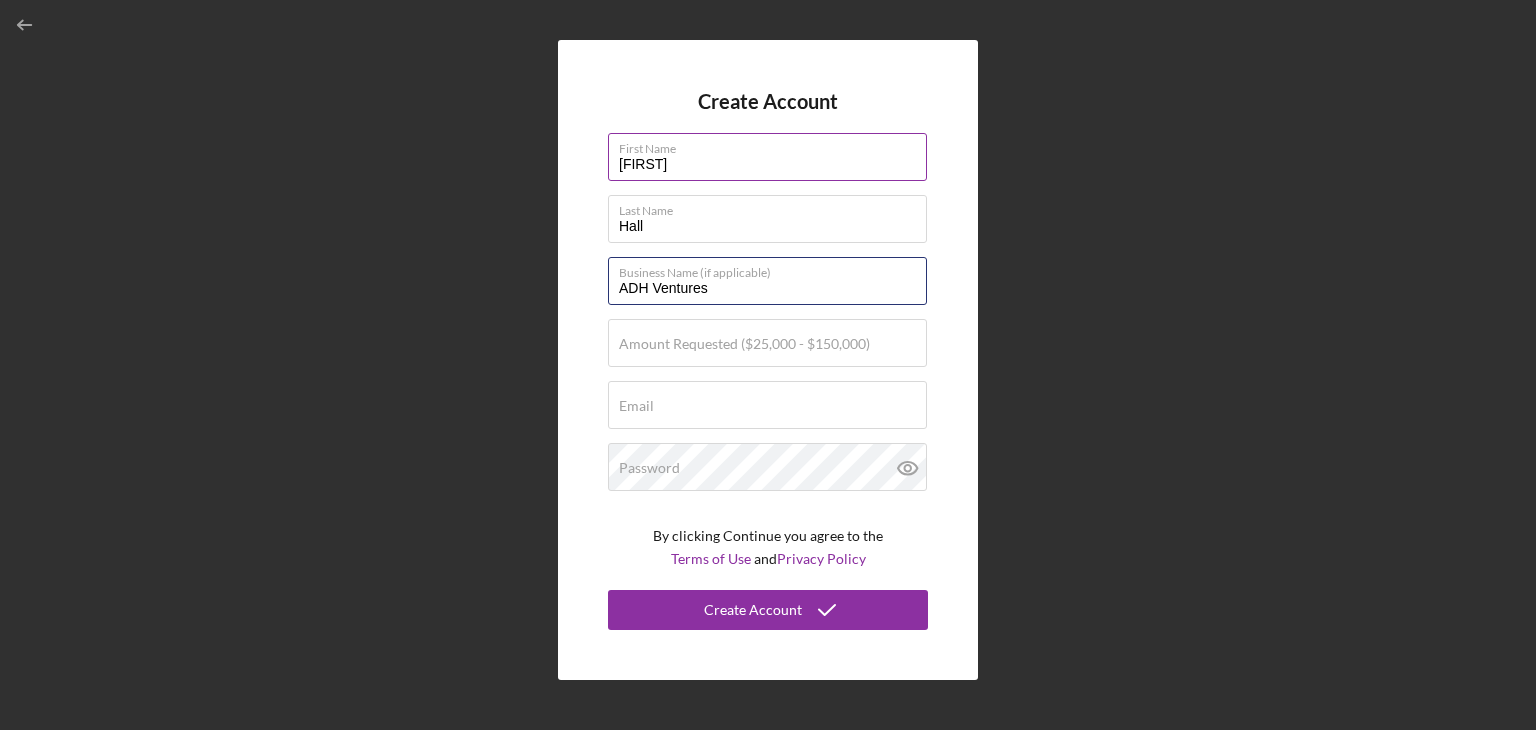 type on "ADH Ventures" 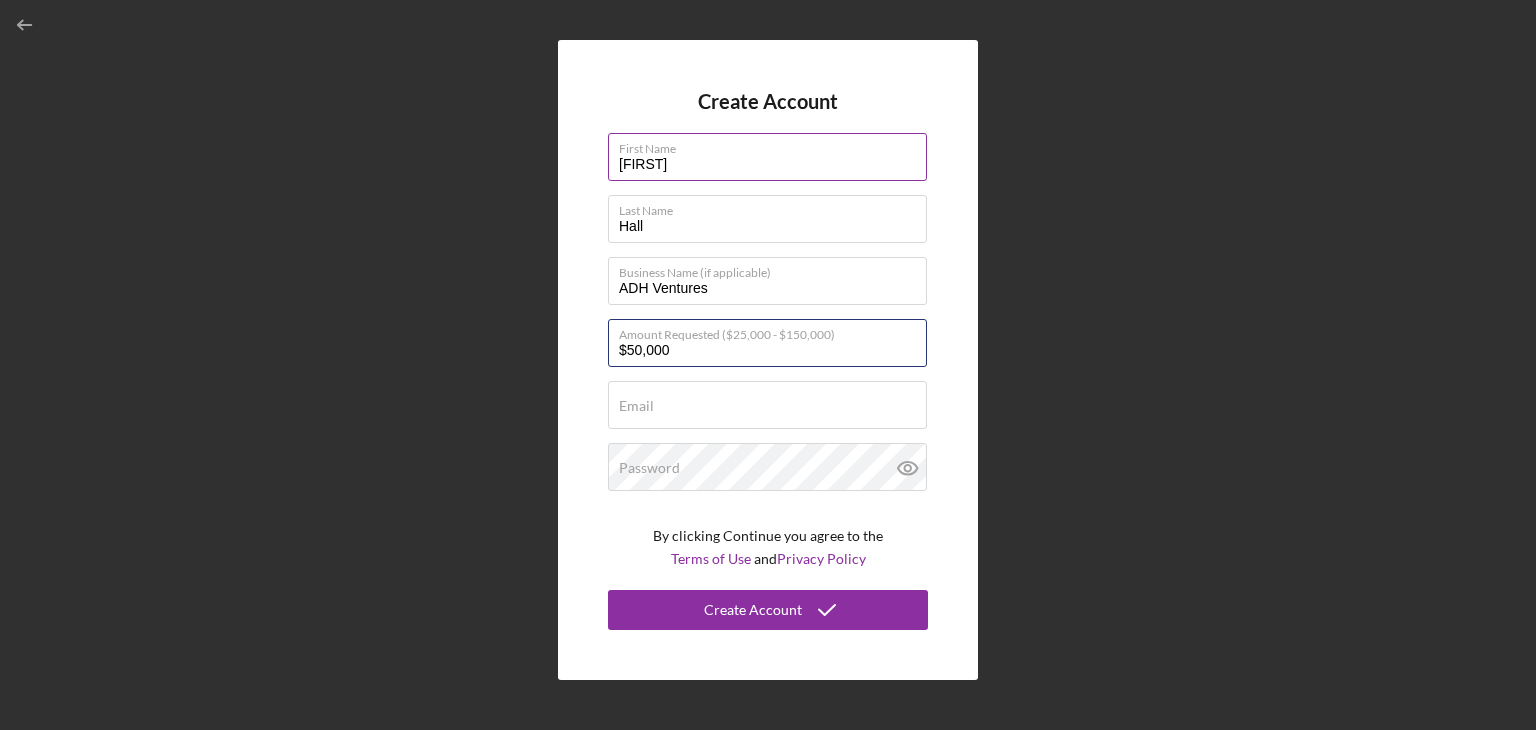 type on "$50,000" 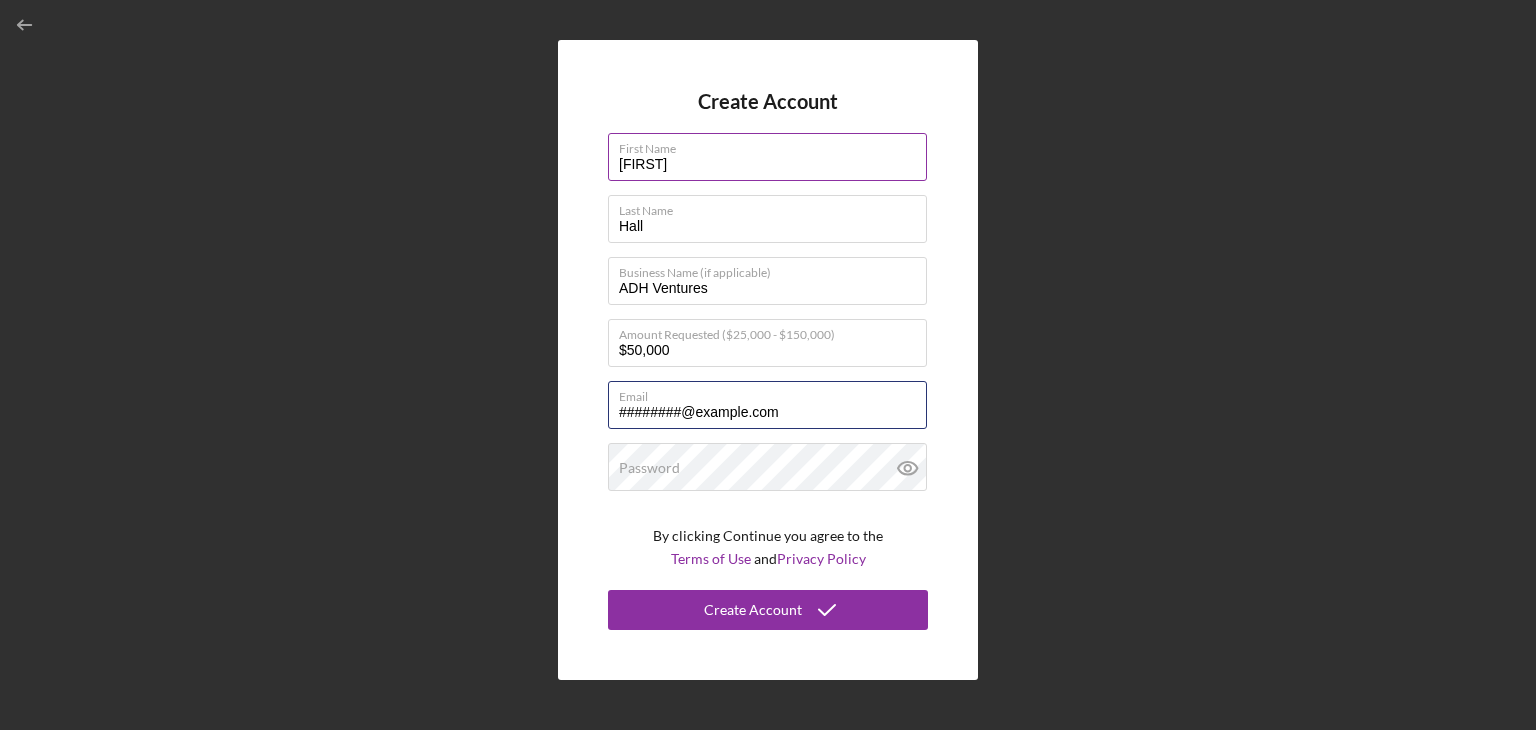 type on "########@example.com" 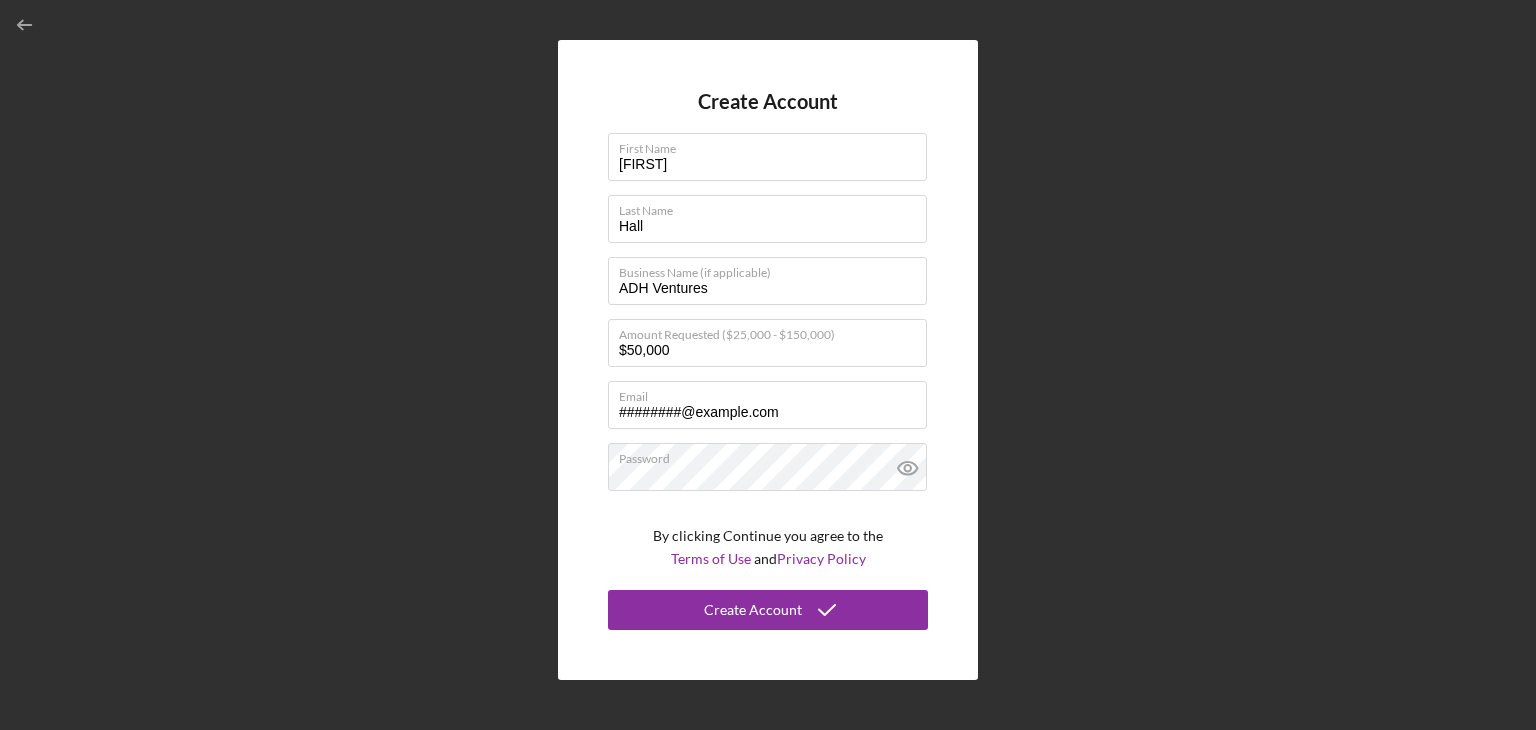 click on "Create Account First Name [FIRST] Last Name [LAST] Business Name (if applicable) ADH Ventures Amount Requested ($25,000 - $150,000) $50,000 Email ########@example.com Password By clicking Continue you agree to the Terms of Use and Privacy Policy Create Account" at bounding box center [768, 360] 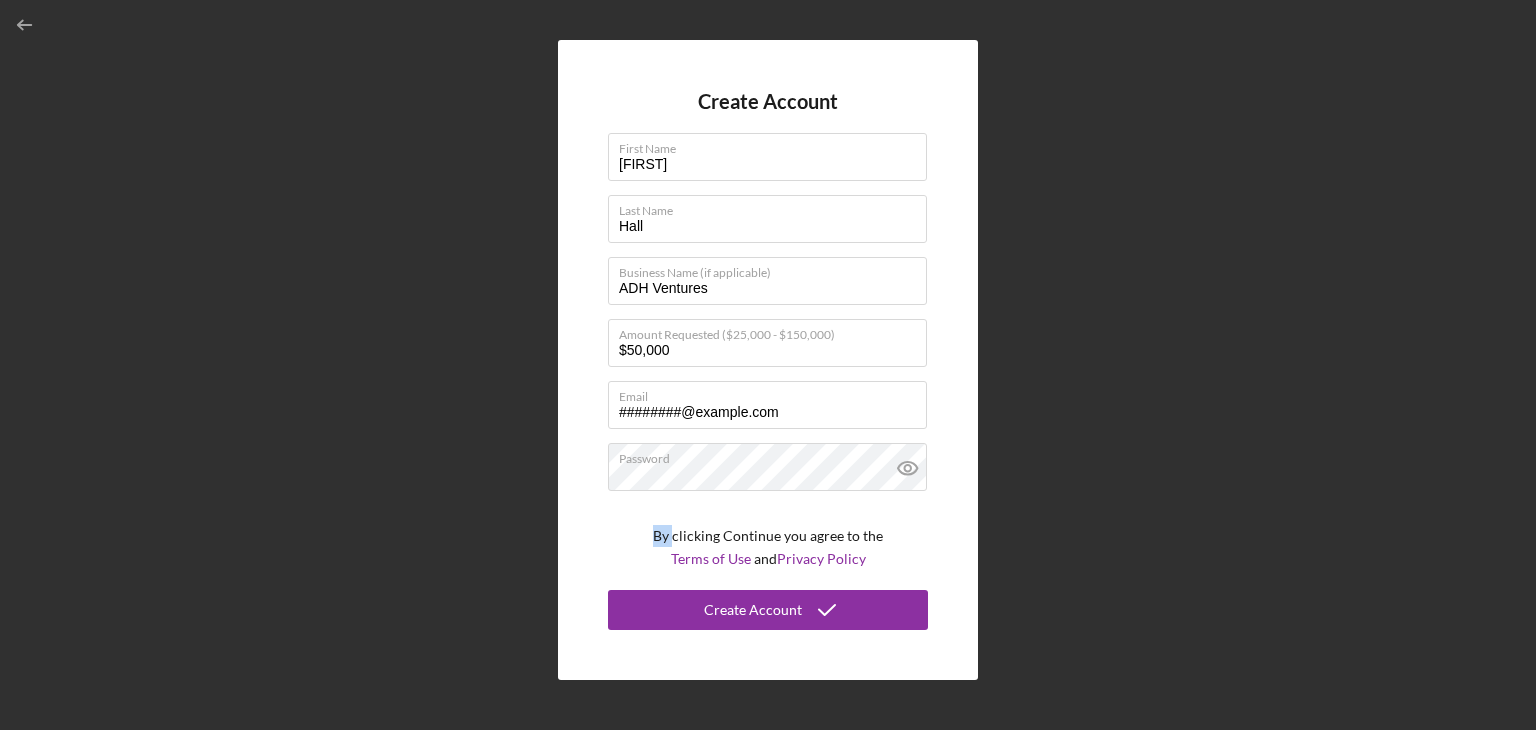 click on "Create Account First Name [FIRST] Last Name [LAST] Business Name (if applicable) ADH Ventures Amount Requested ($25,000 - $150,000) $50,000 Email ########@example.com Password By clicking Continue you agree to the Terms of Use and Privacy Policy Create Account" at bounding box center [768, 360] 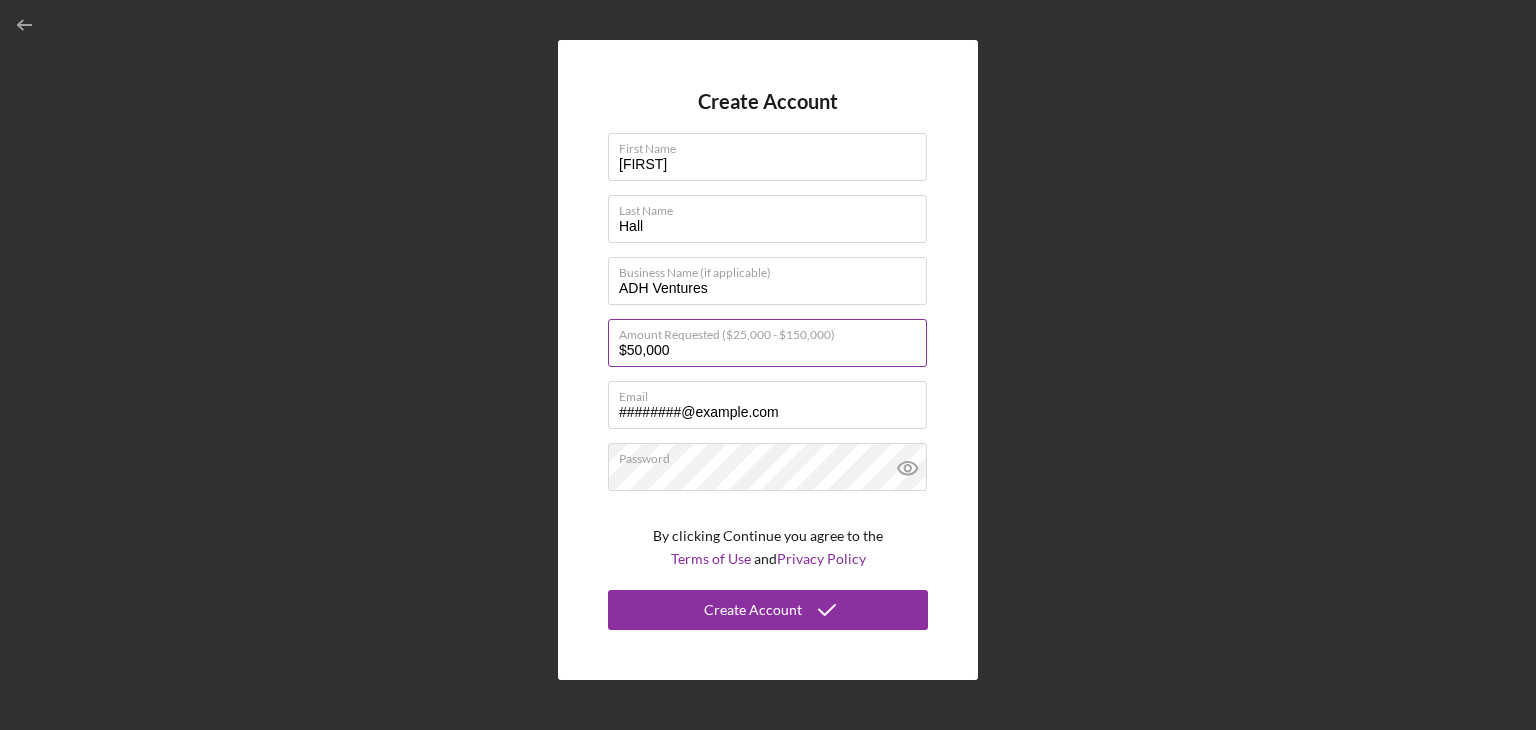 click on "Amount Requested ($25,000 - $150,000)" at bounding box center [773, 331] 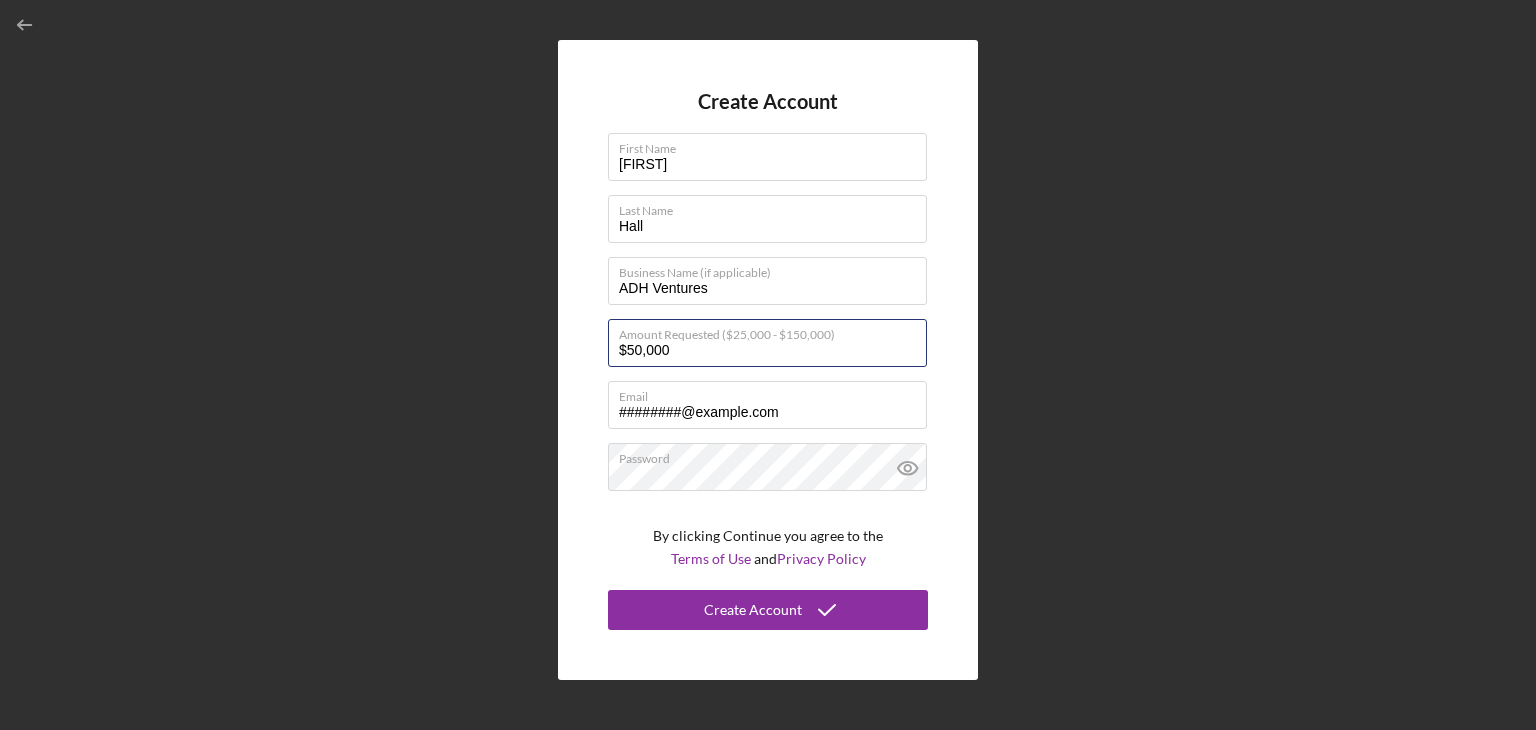 drag, startPoint x: 672, startPoint y: 349, endPoint x: 544, endPoint y: 336, distance: 128.65846 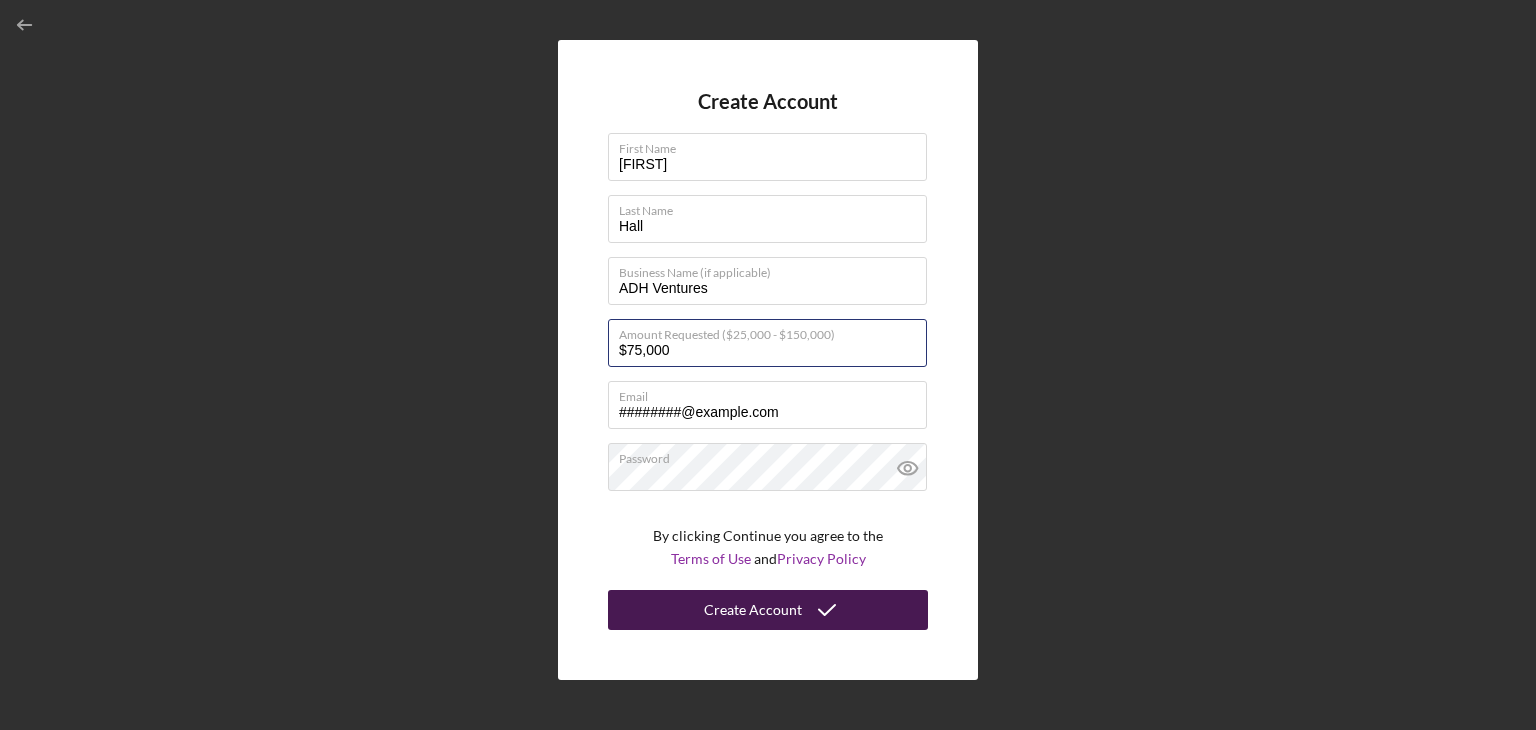 type on "$75,000" 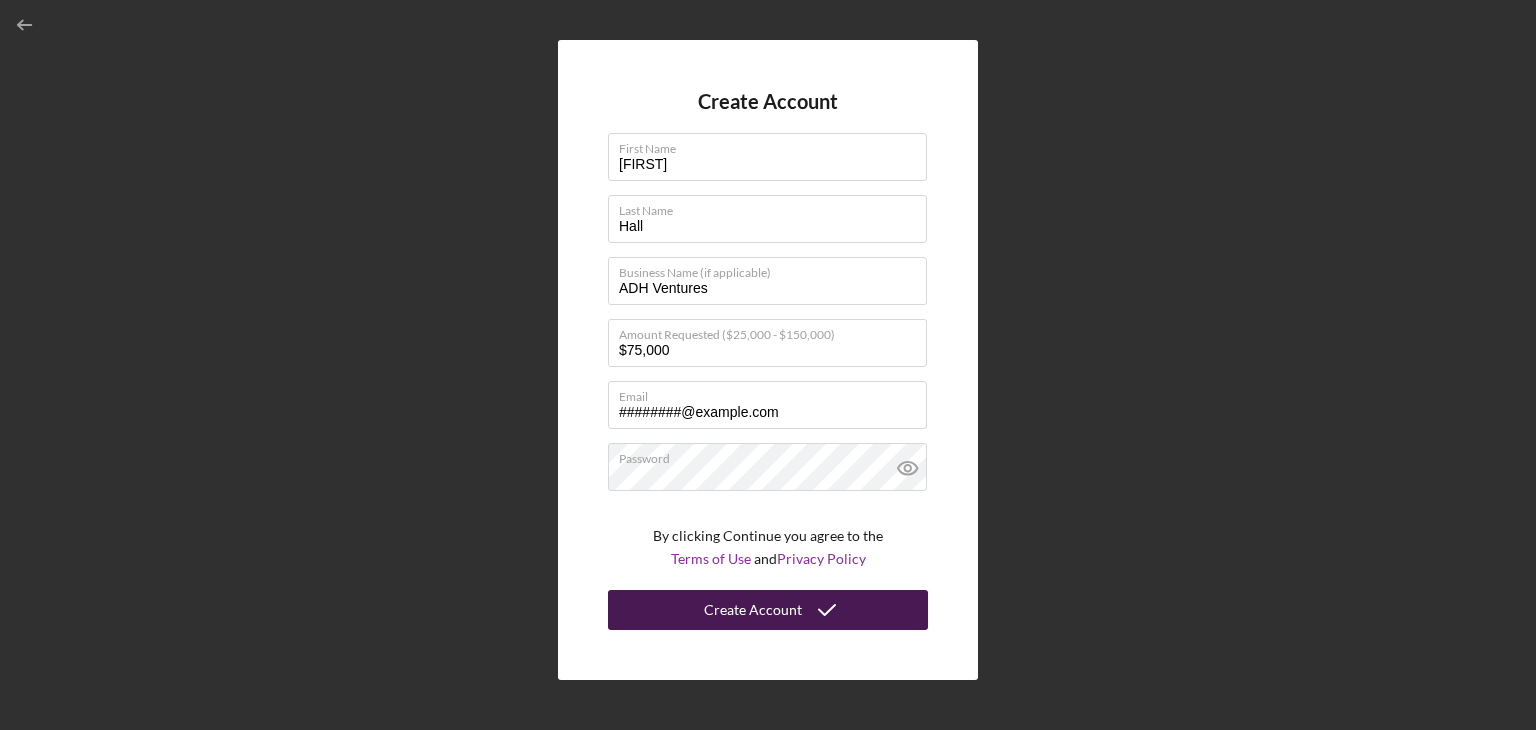 click on "Create Account" at bounding box center [753, 610] 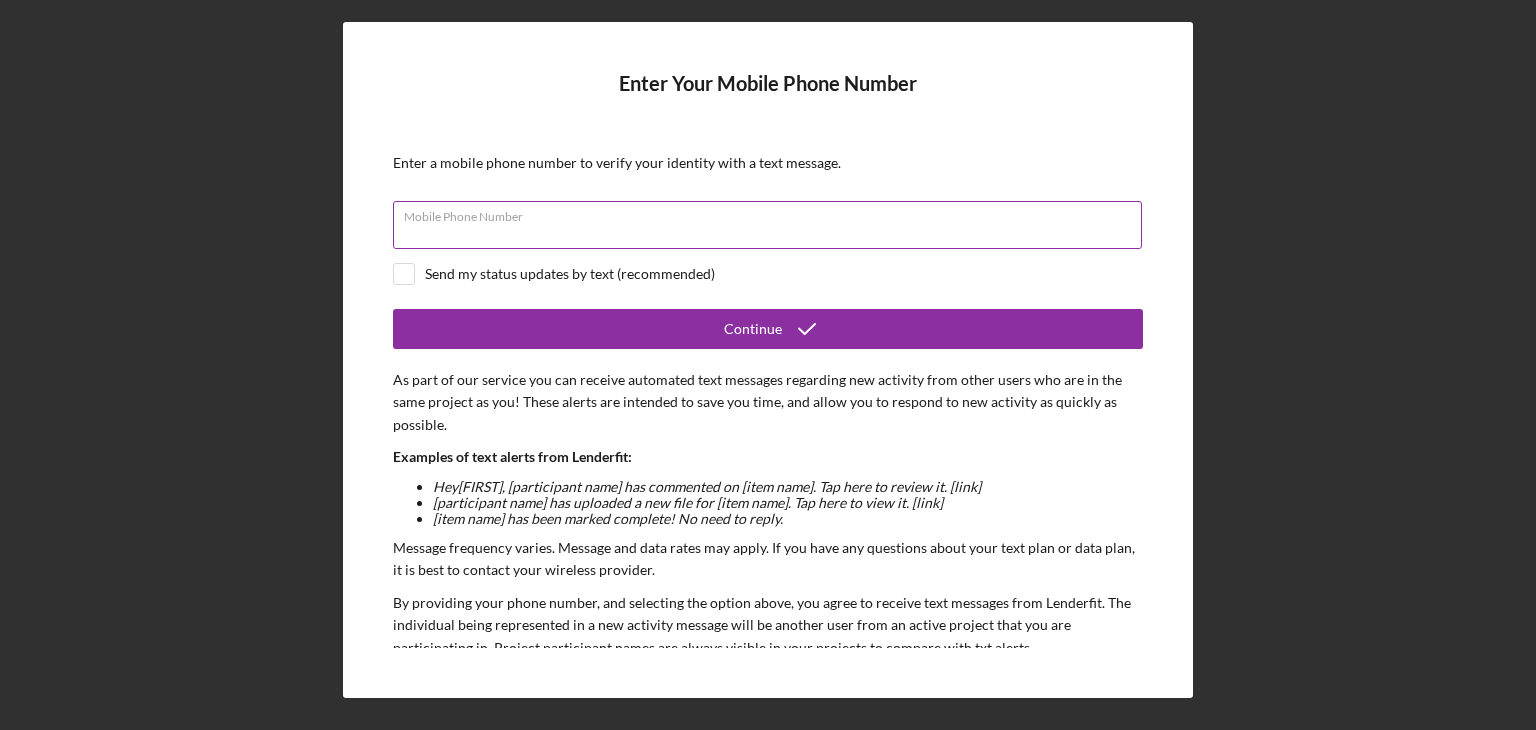 click on "Mobile Phone Number" at bounding box center [768, 226] 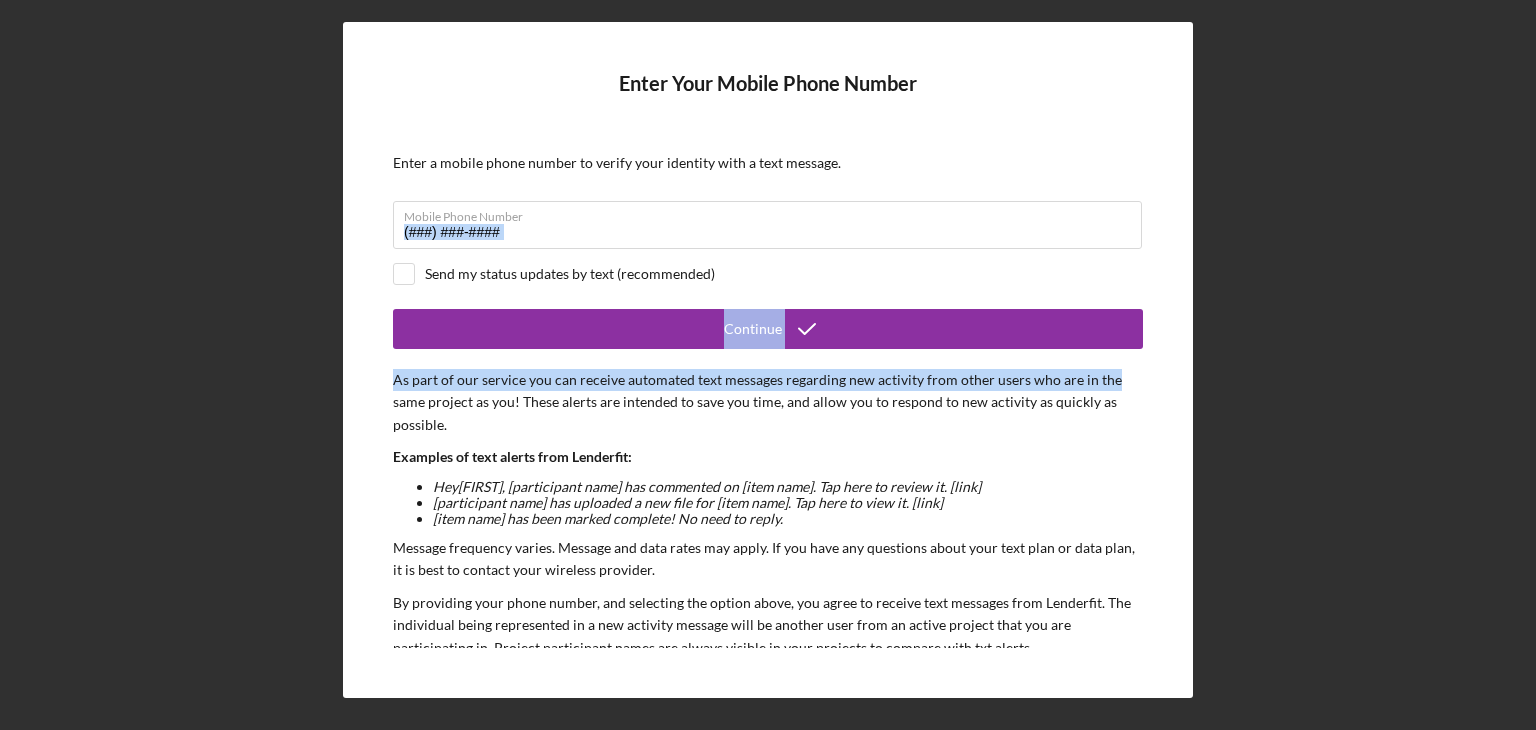drag, startPoint x: 1136, startPoint y: 248, endPoint x: 1128, endPoint y: 377, distance: 129.24782 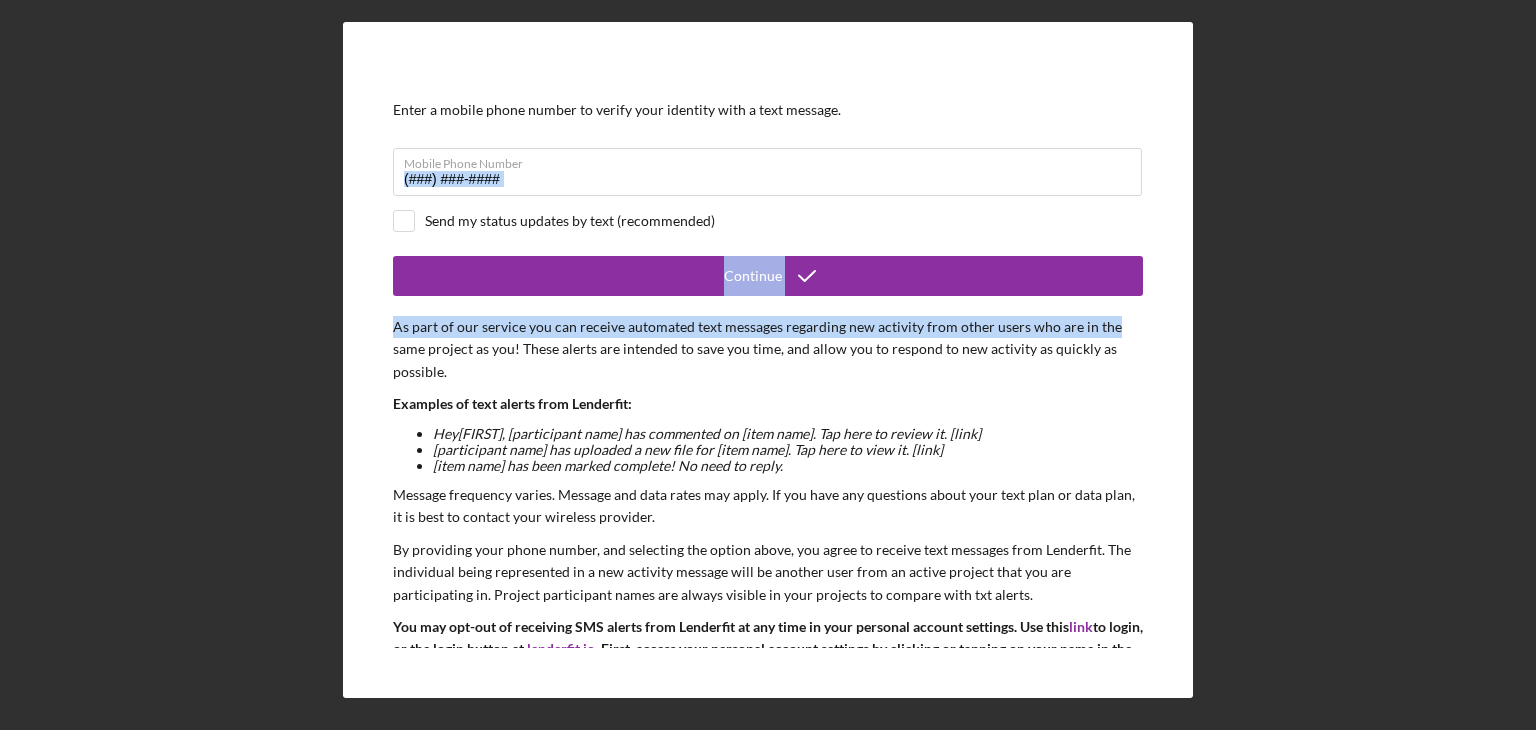 scroll, scrollTop: 0, scrollLeft: 0, axis: both 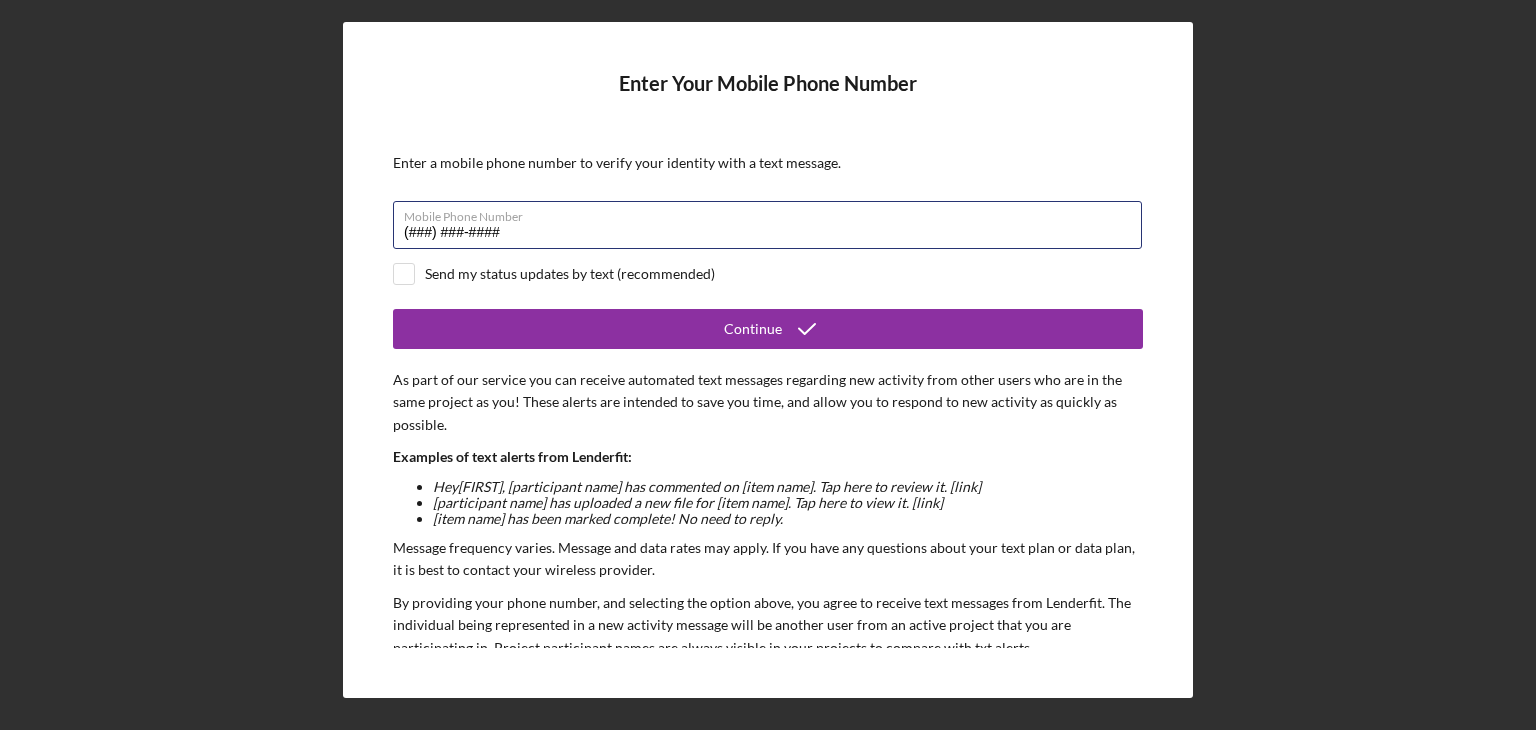 drag, startPoint x: 516, startPoint y: 235, endPoint x: 220, endPoint y: 202, distance: 297.83383 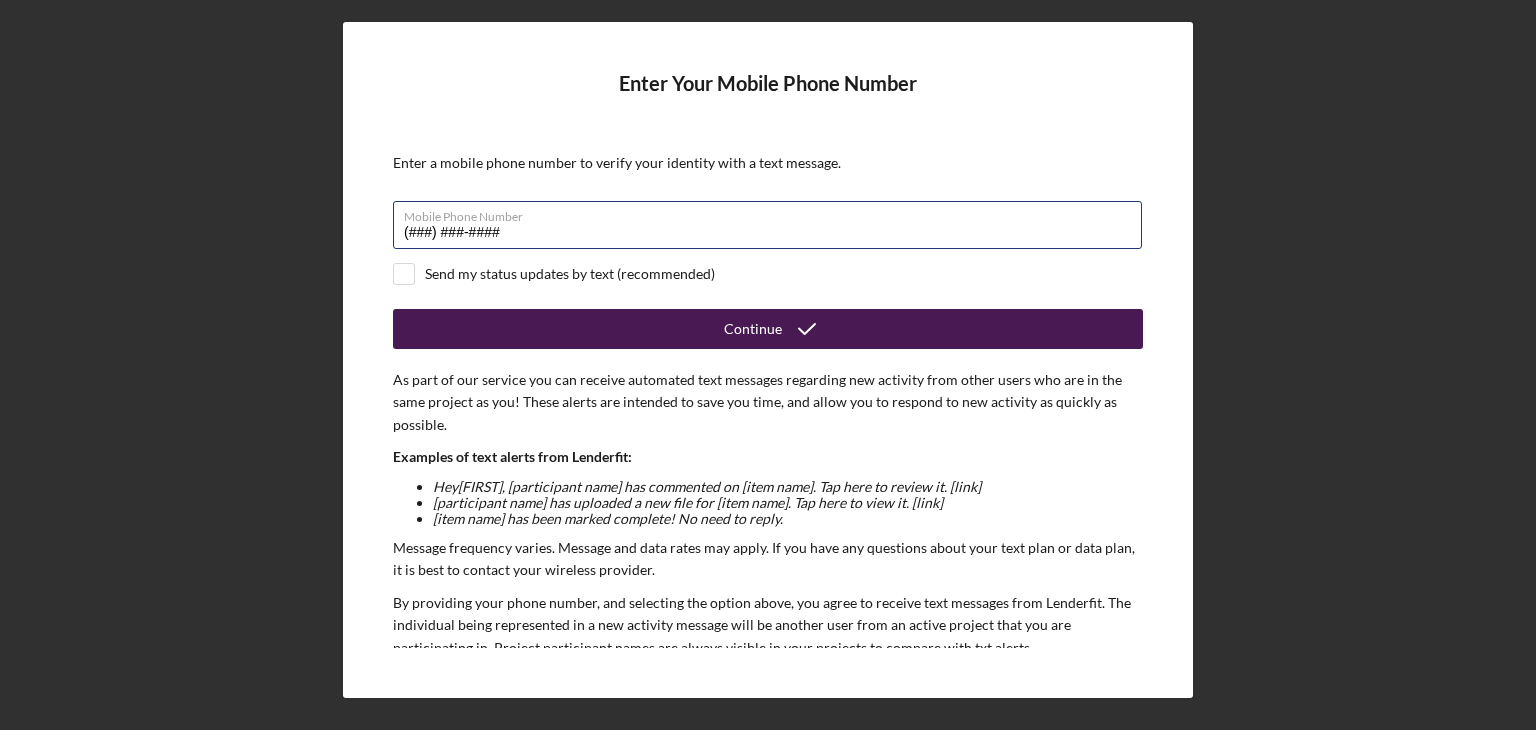type on "(###) ###-####" 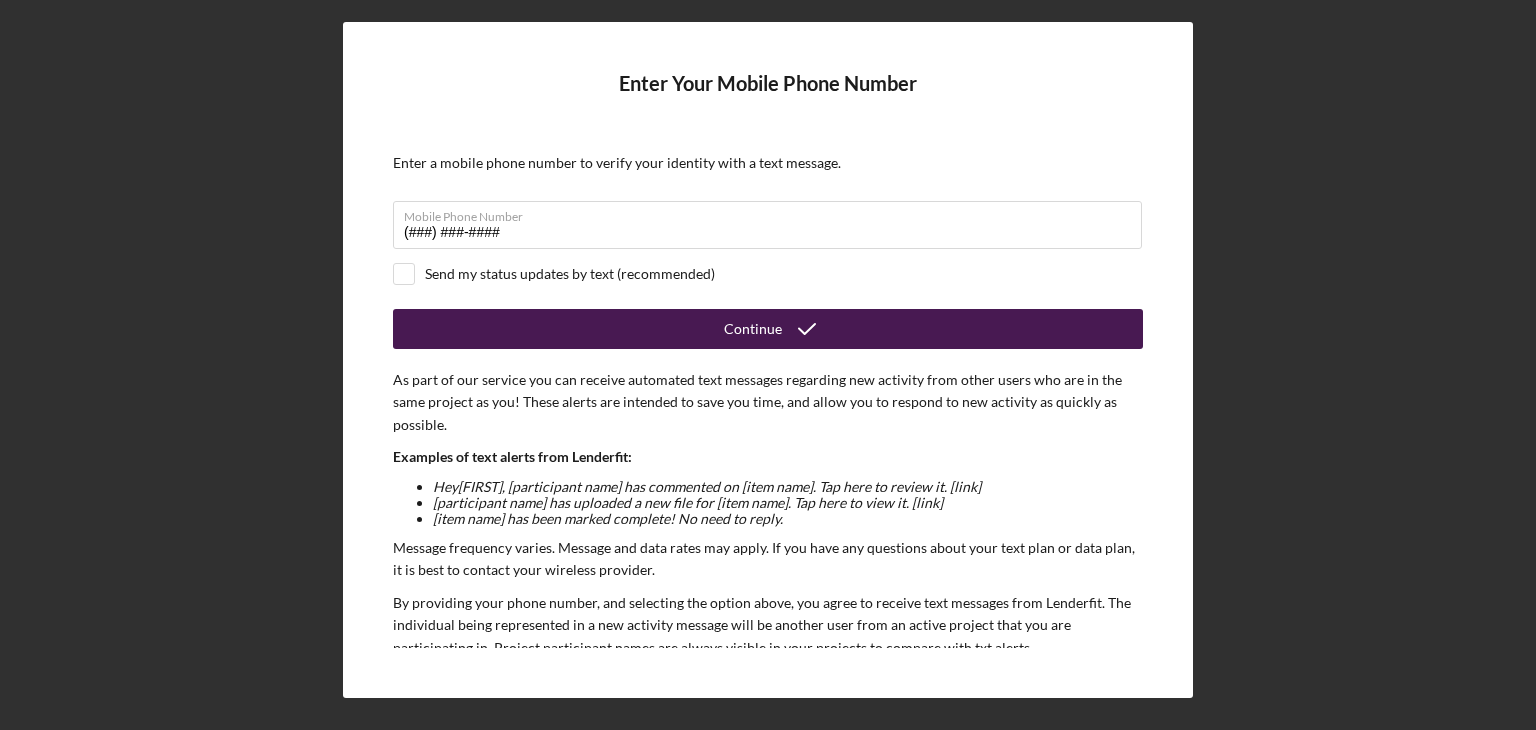 click on "Continue" at bounding box center (768, 329) 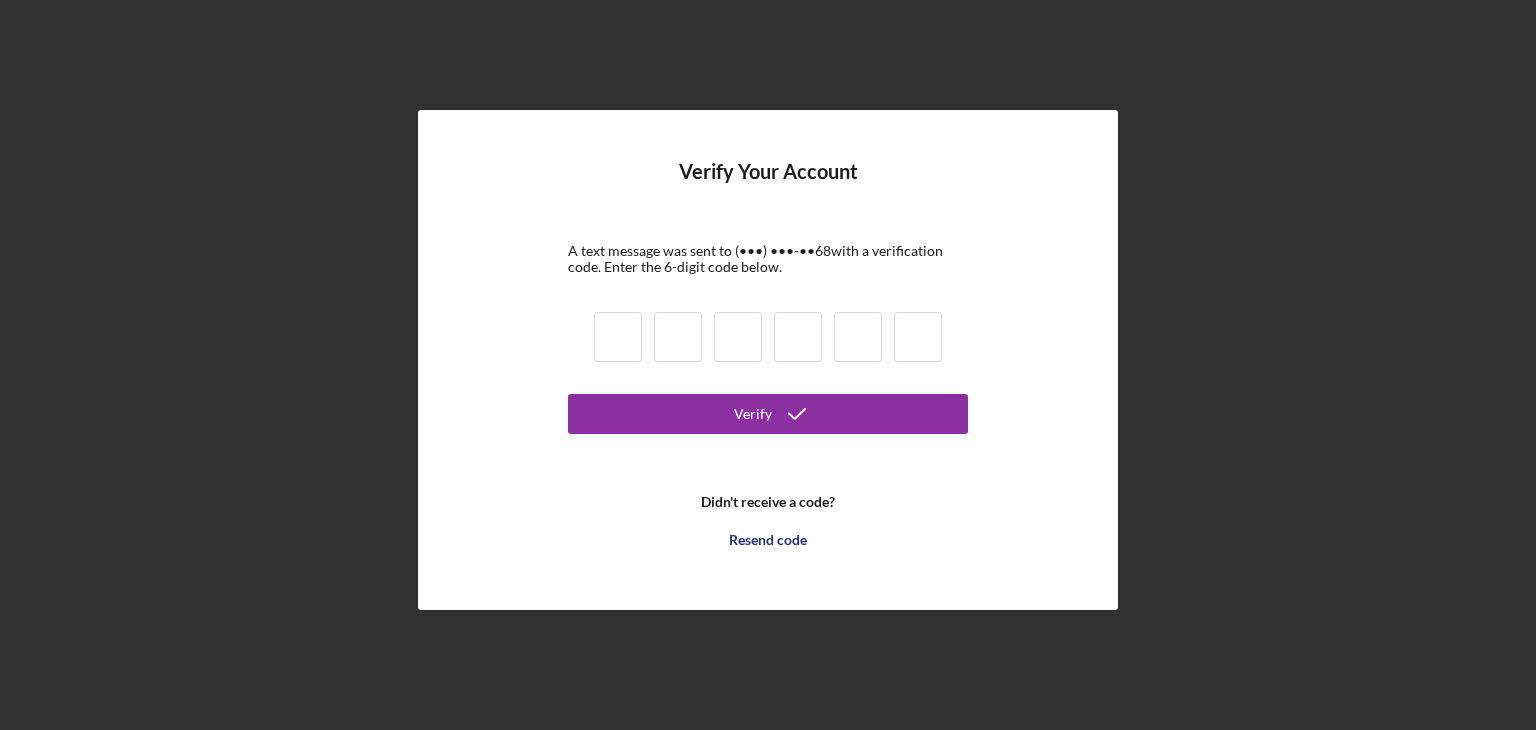 click at bounding box center [618, 337] 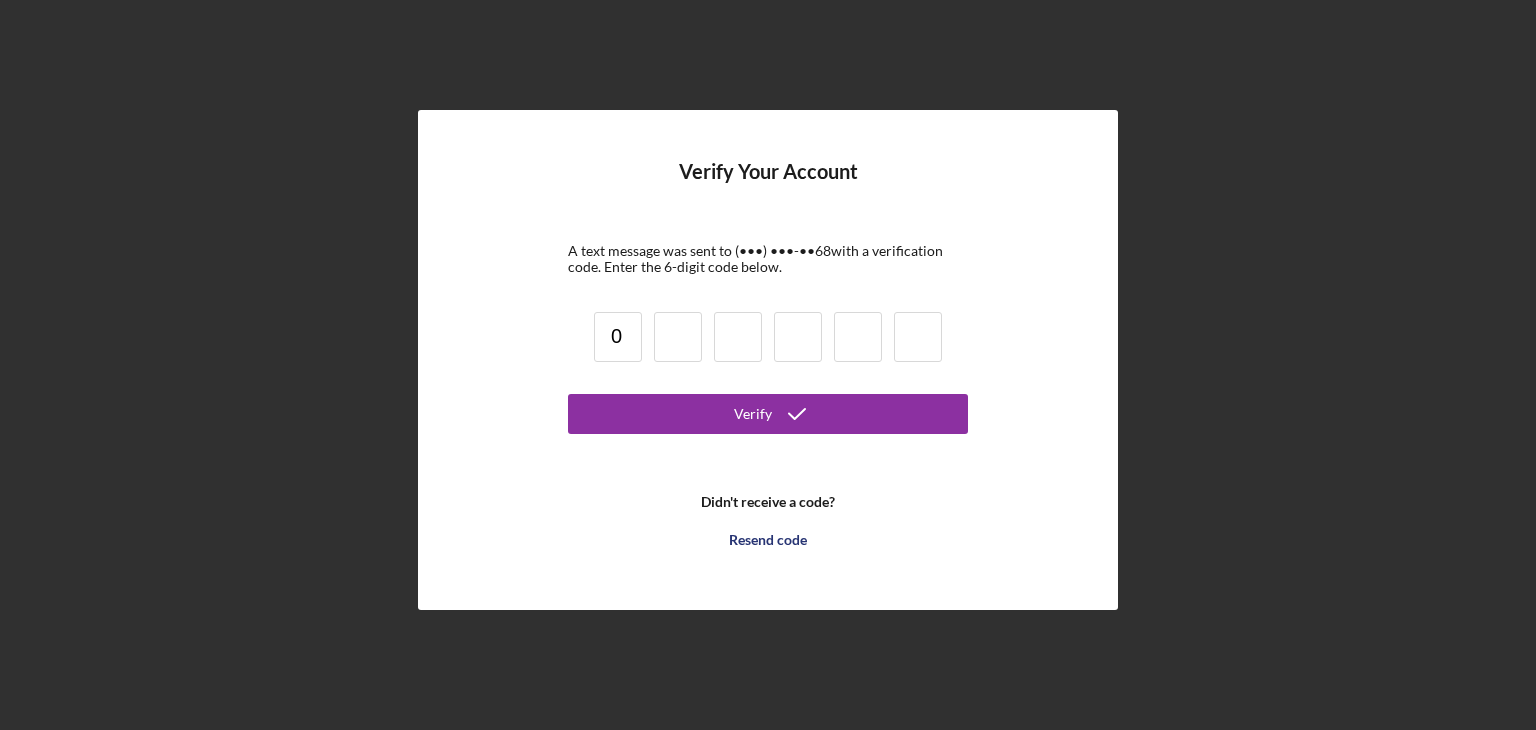 type on "0" 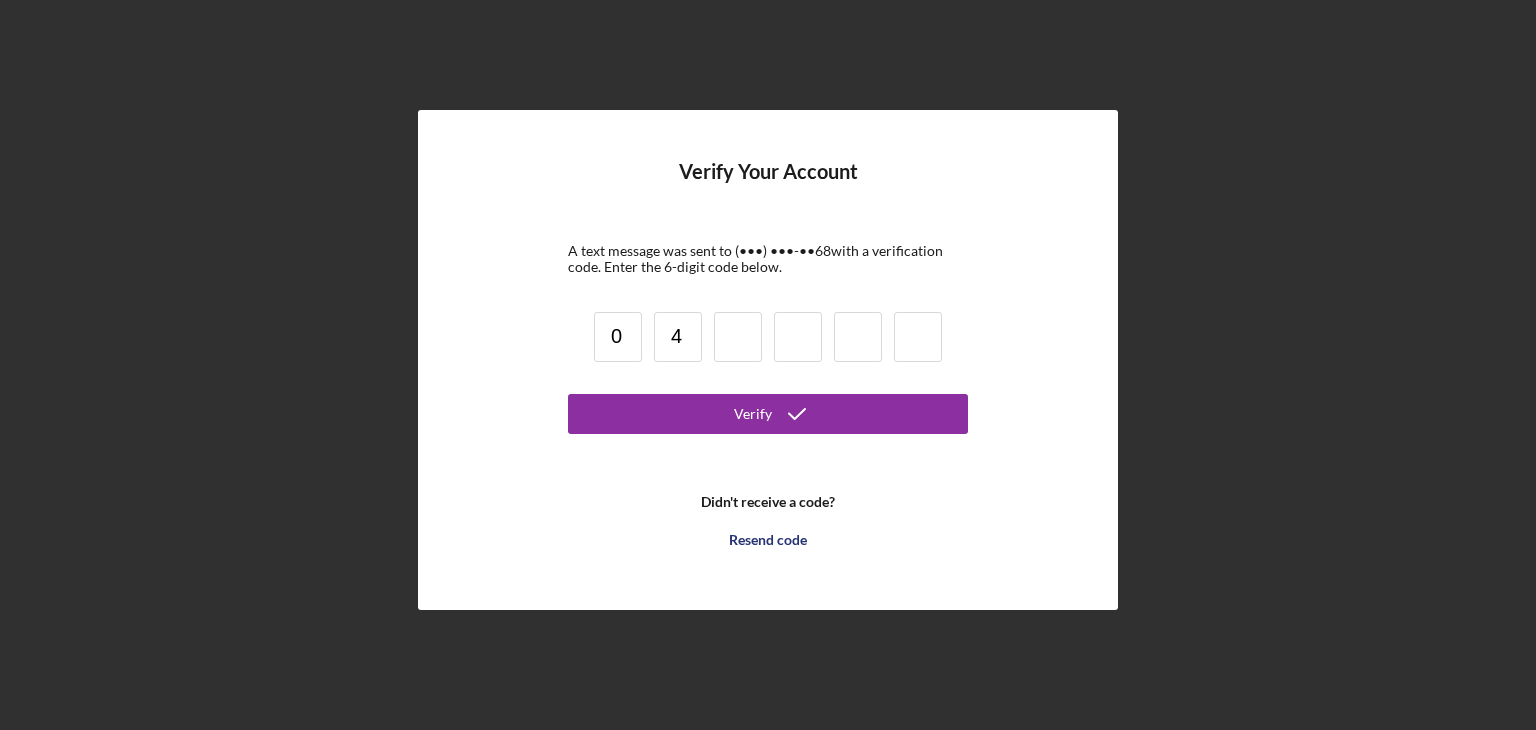 type on "4" 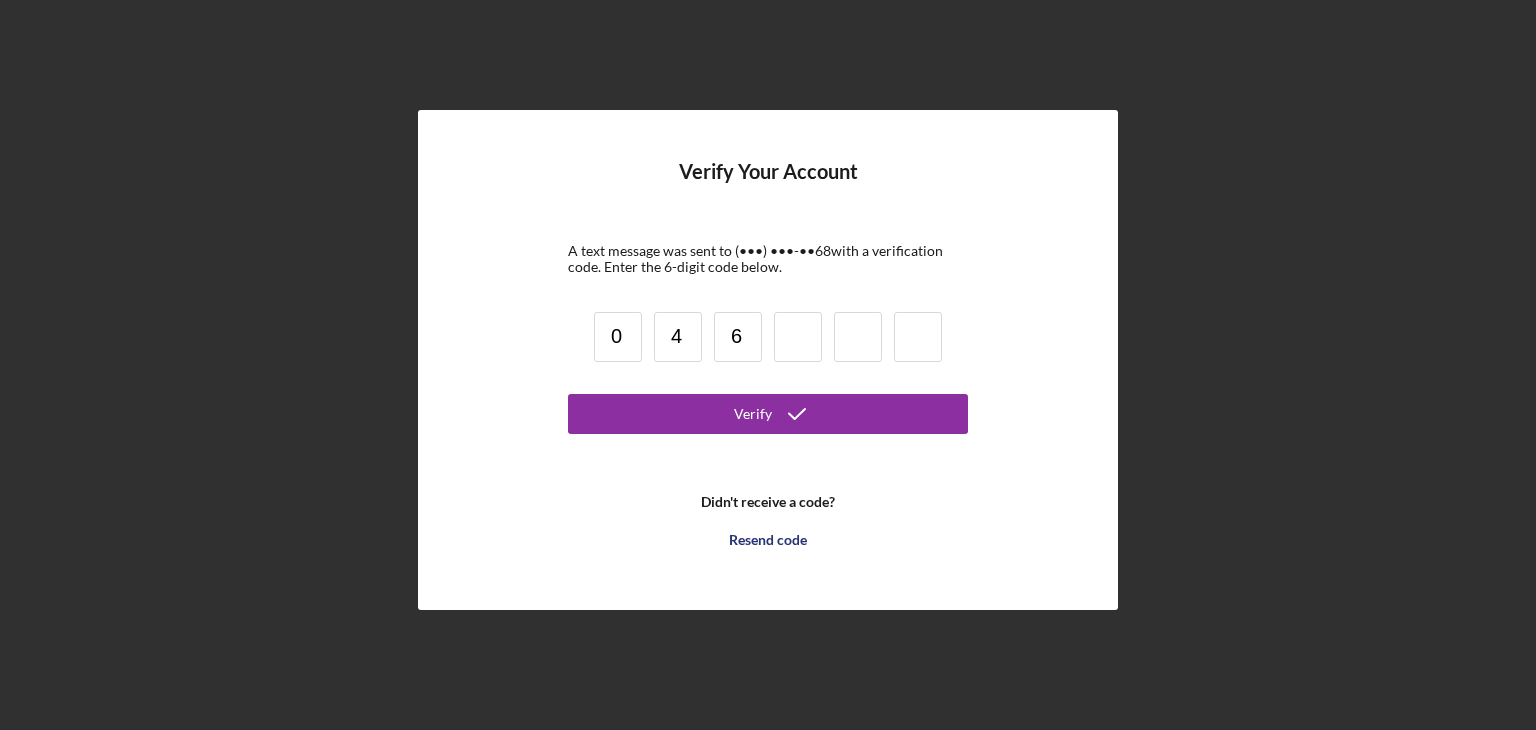 type on "6" 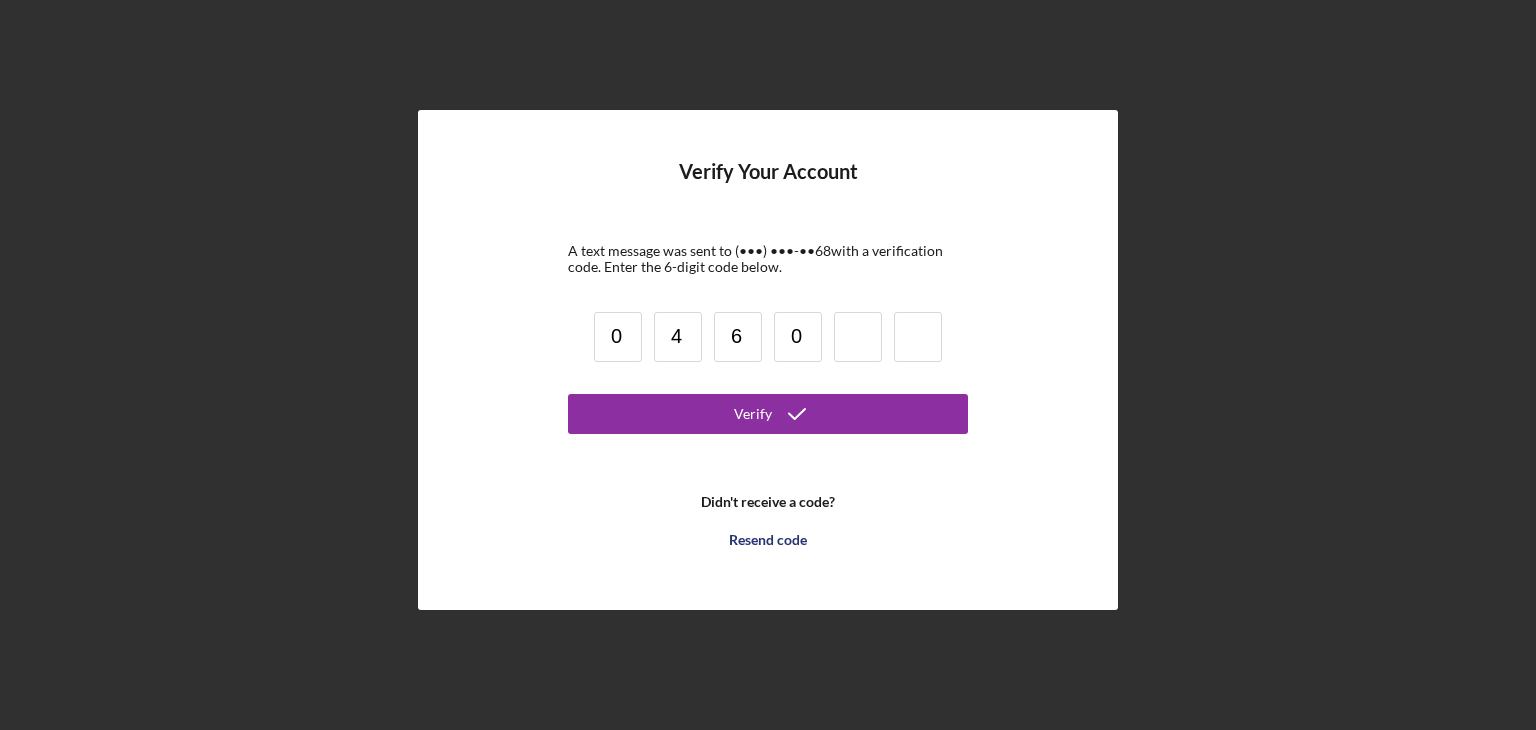 type on "0" 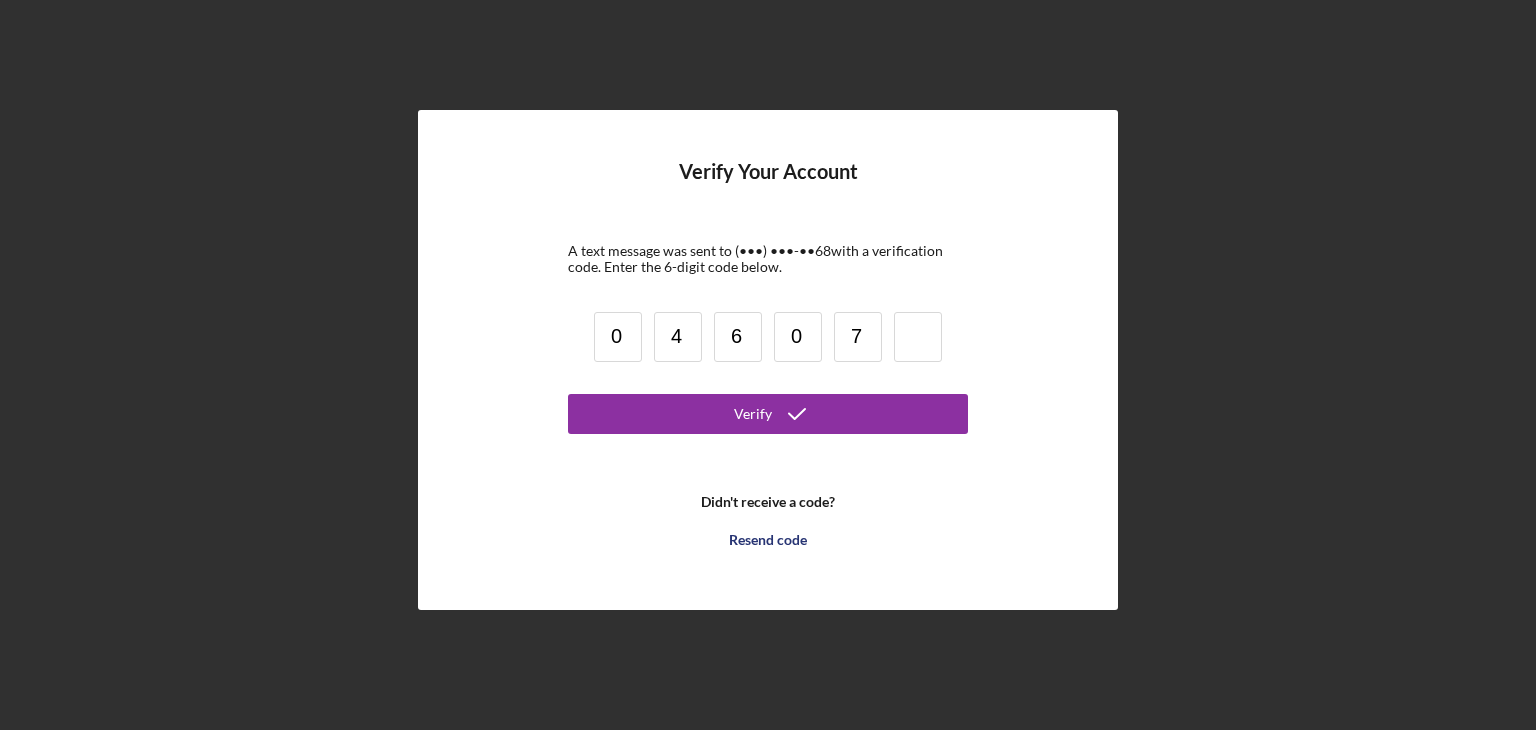 type on "7" 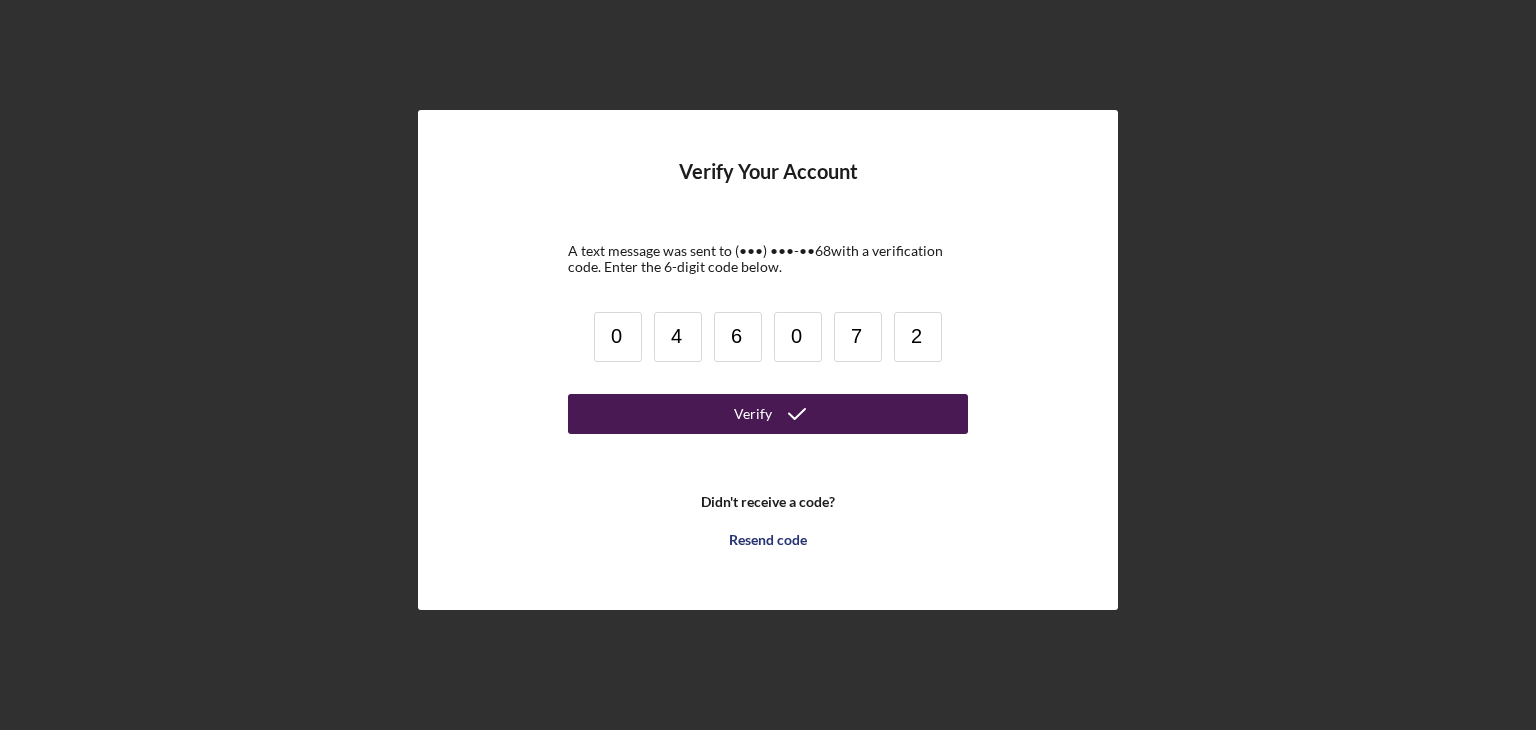 type on "2" 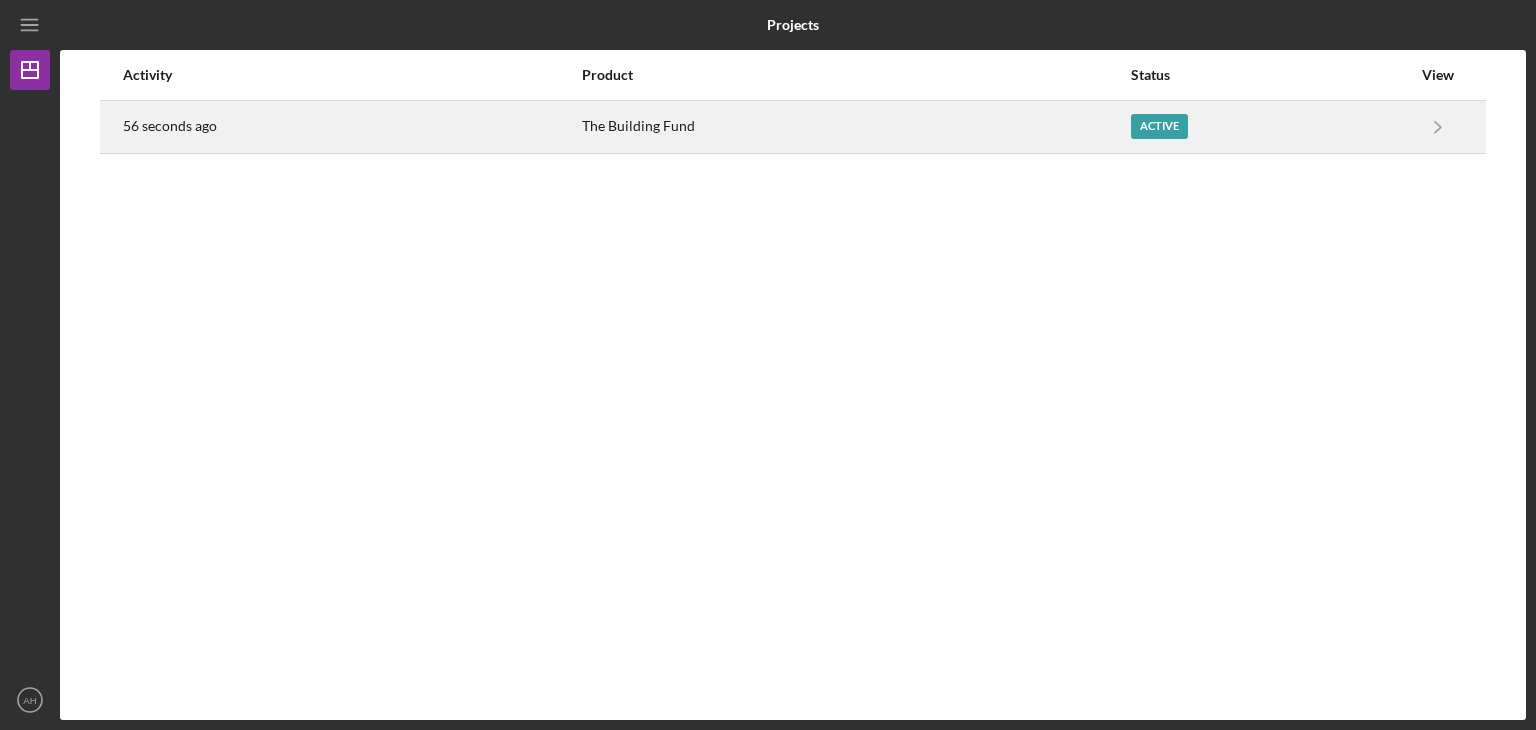 click on "Active" at bounding box center (1159, 126) 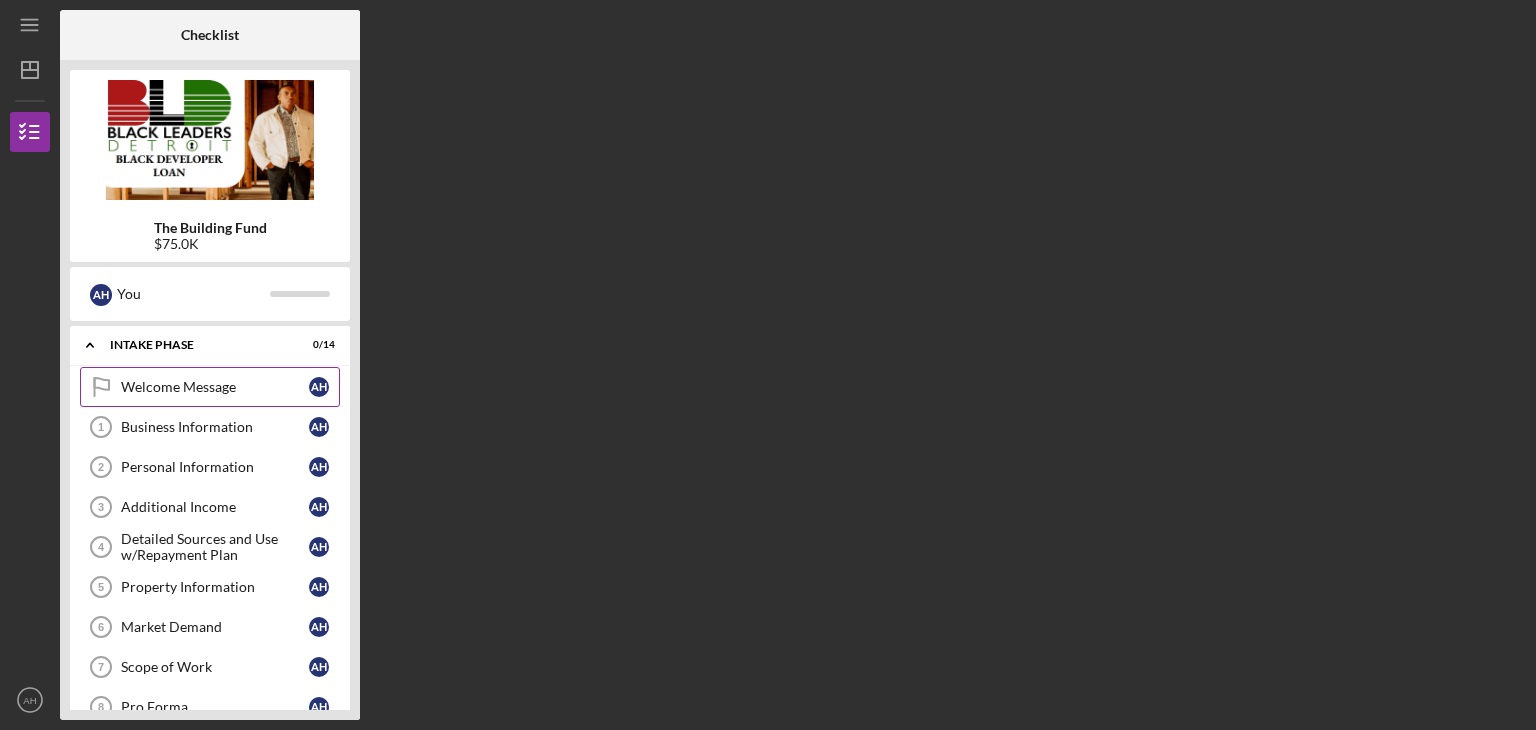 click on "Welcome Message" at bounding box center [215, 387] 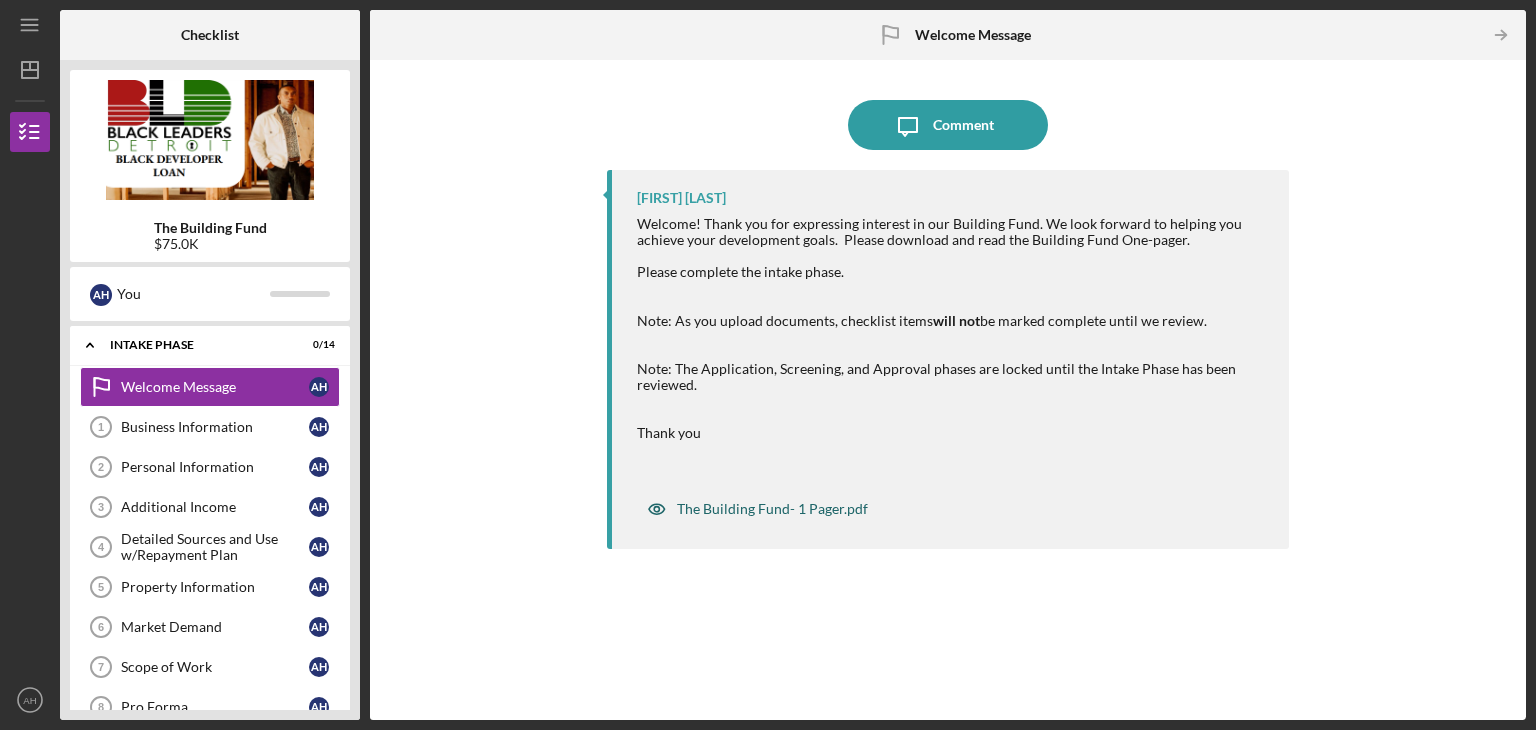 click on "The Building Fund- 1 Pager.pdf" at bounding box center [757, 509] 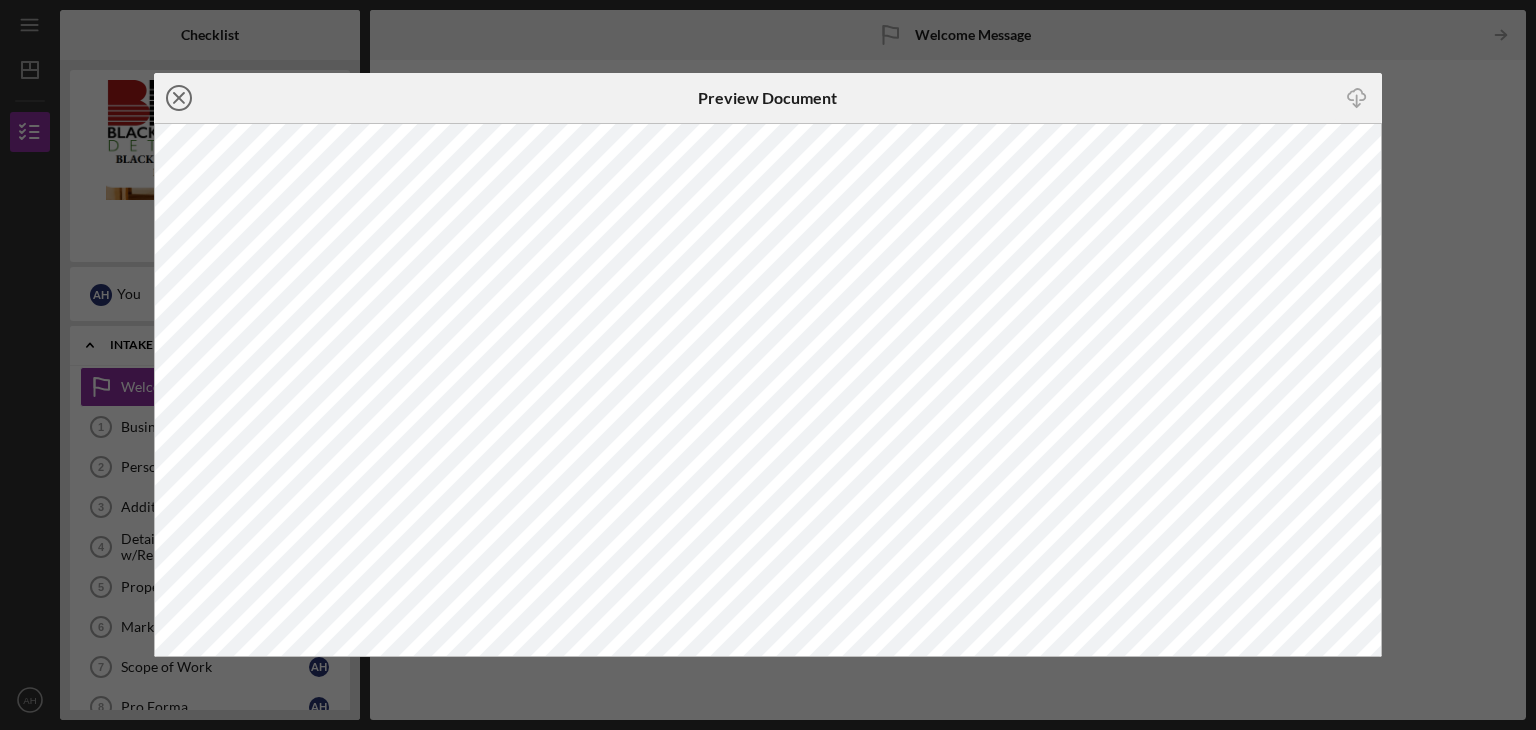 click on "Icon/Close" 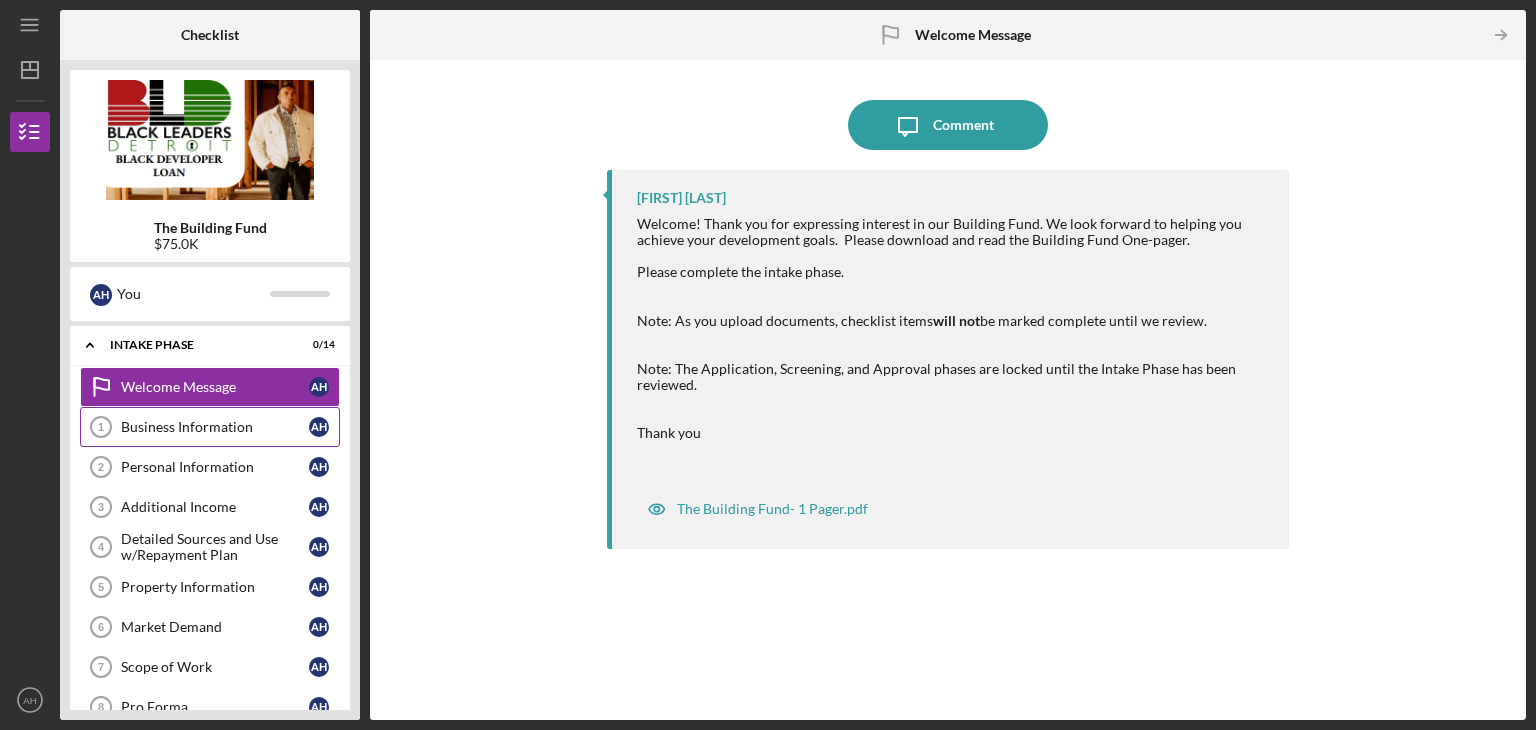 click on "Business Information" at bounding box center (215, 427) 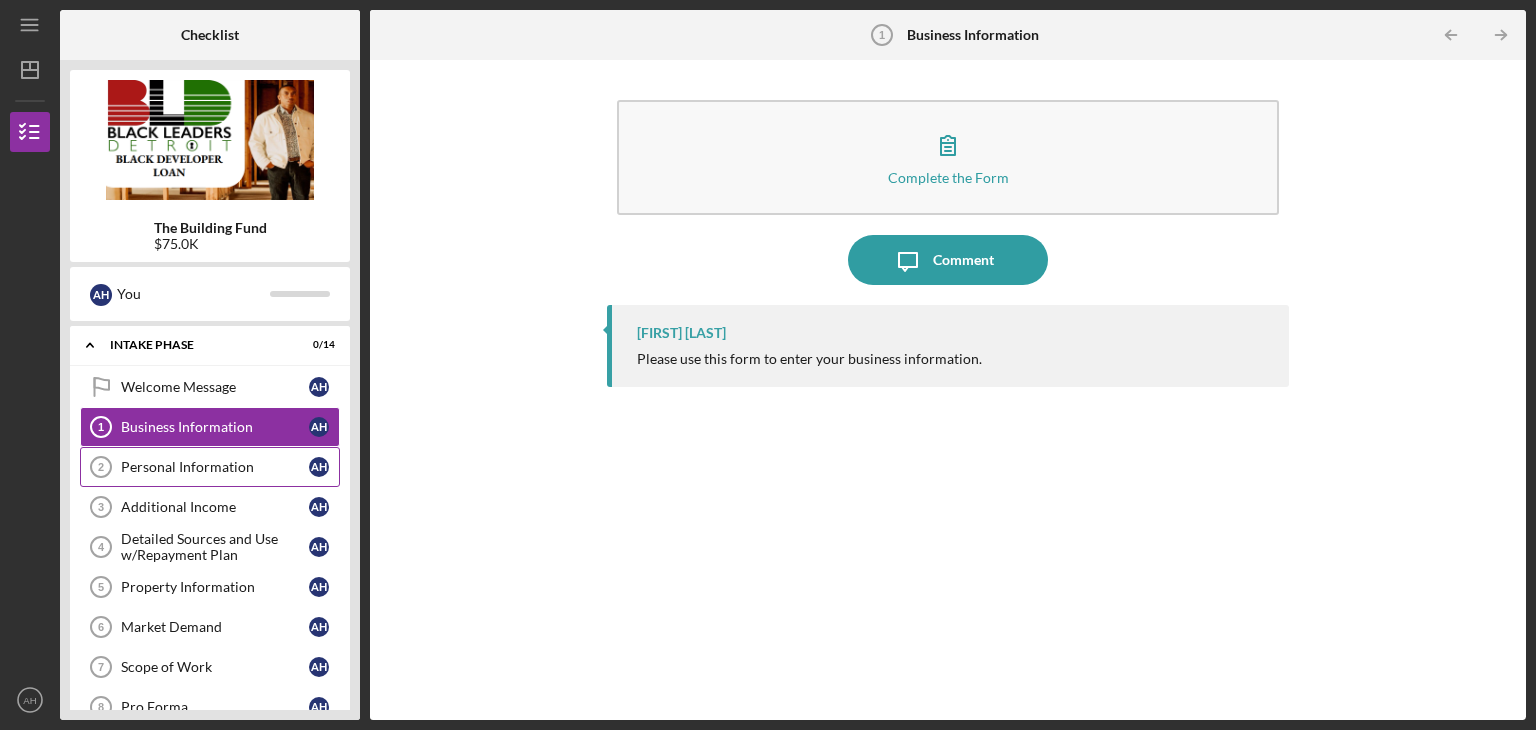 click on "Personal Information 2 Personal Information A H" at bounding box center (210, 467) 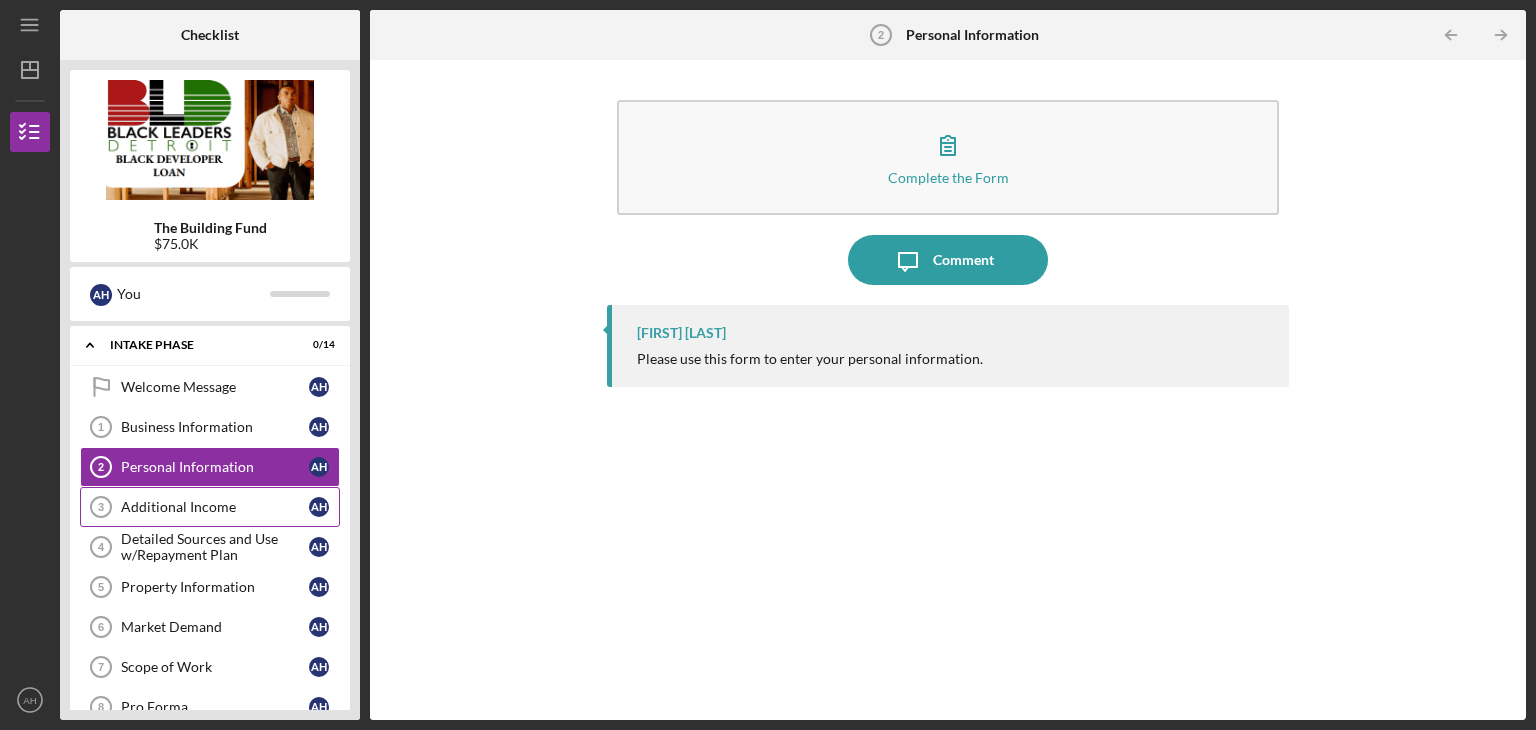 click on "Additional Income" at bounding box center [215, 507] 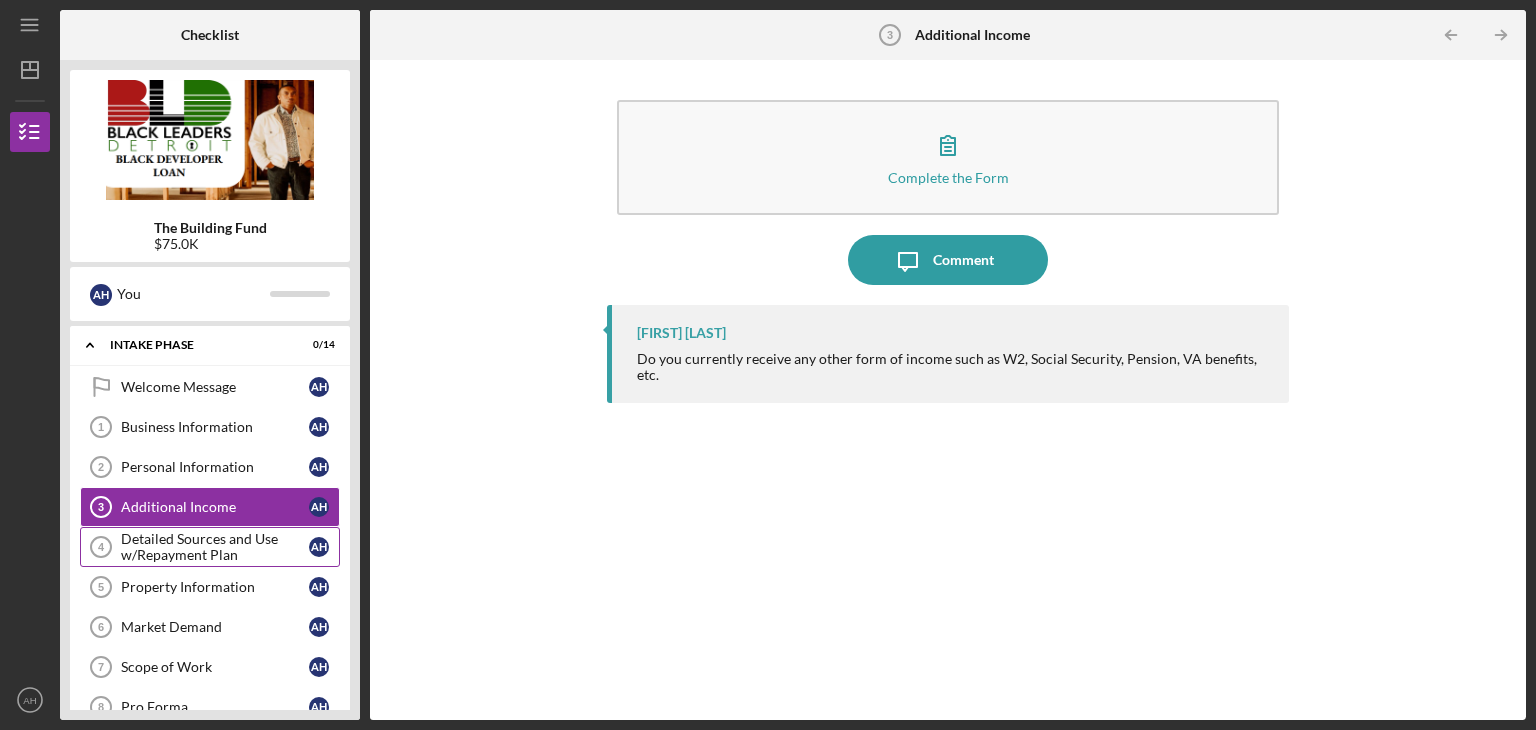 click on "Detailed Sources and Use w/Repayment Plan" at bounding box center (215, 547) 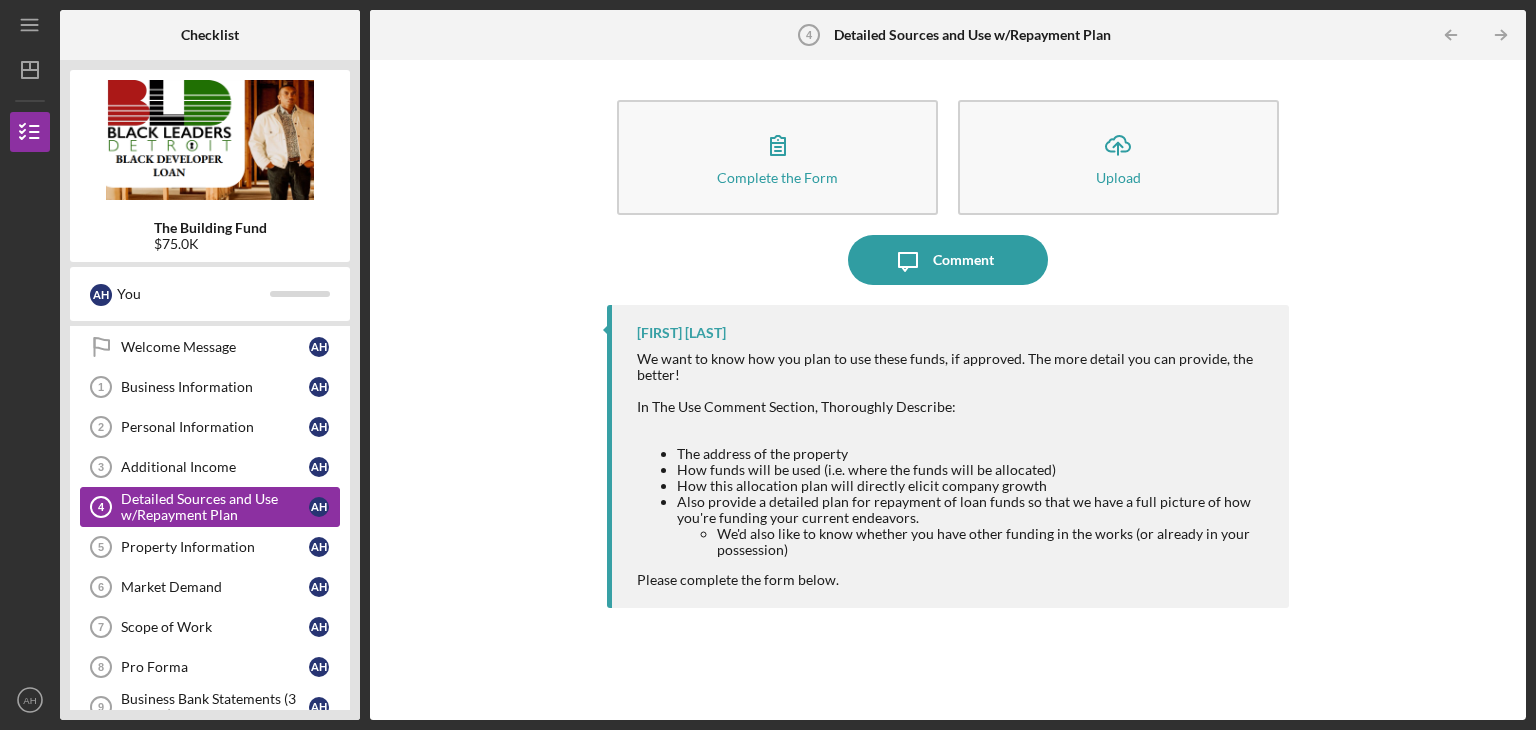 scroll, scrollTop: 80, scrollLeft: 0, axis: vertical 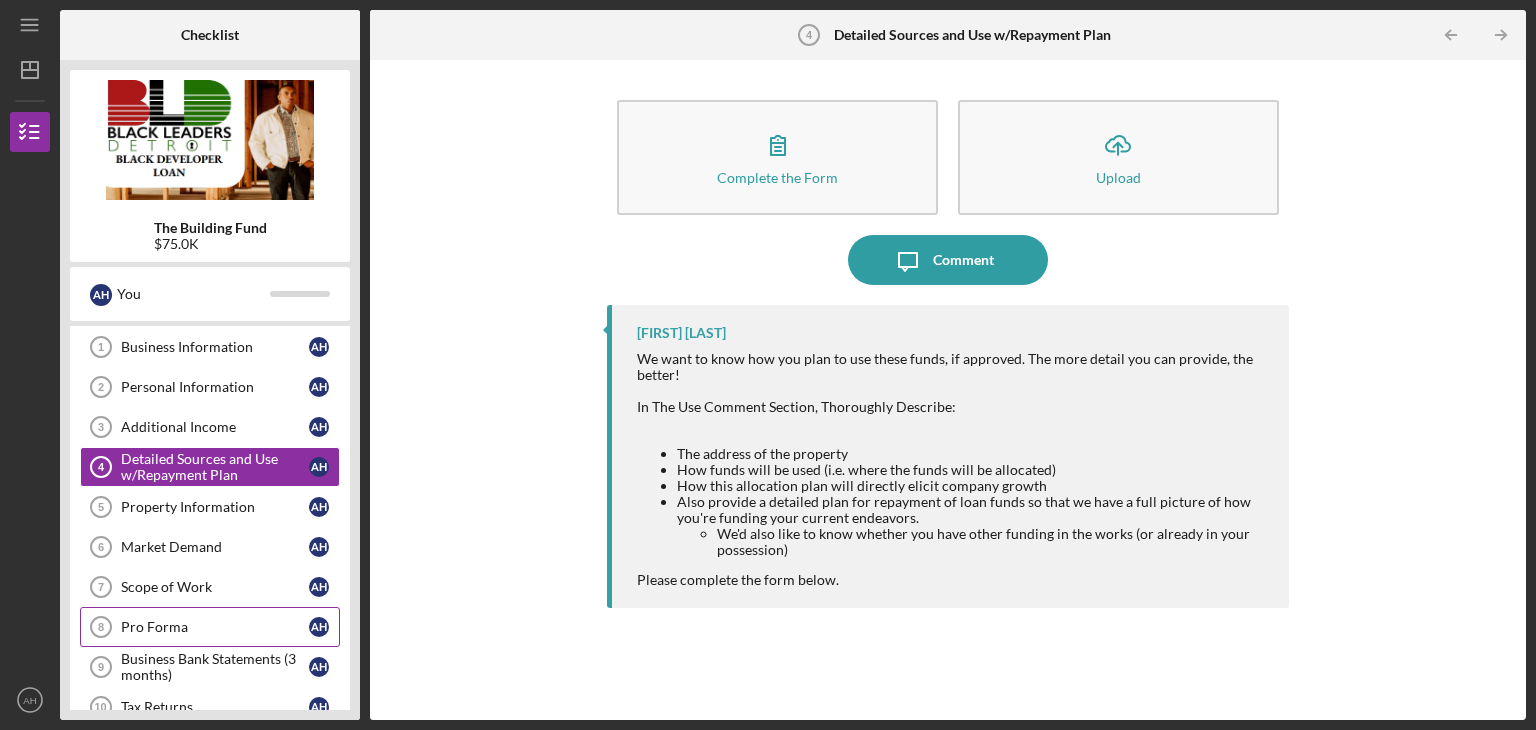 click on "Pro Forma" at bounding box center [215, 627] 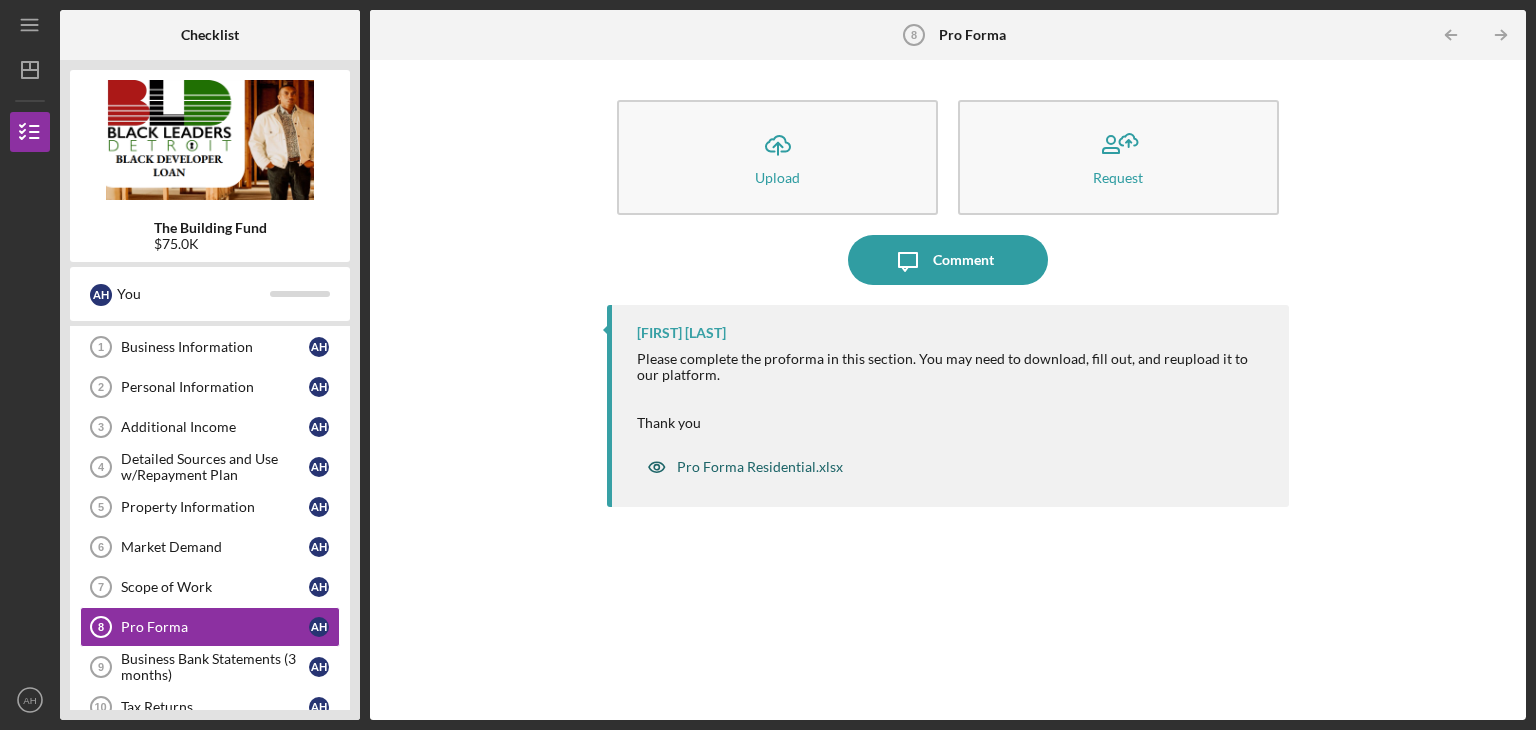click on "Pro Forma Residential.xlsx" at bounding box center [760, 467] 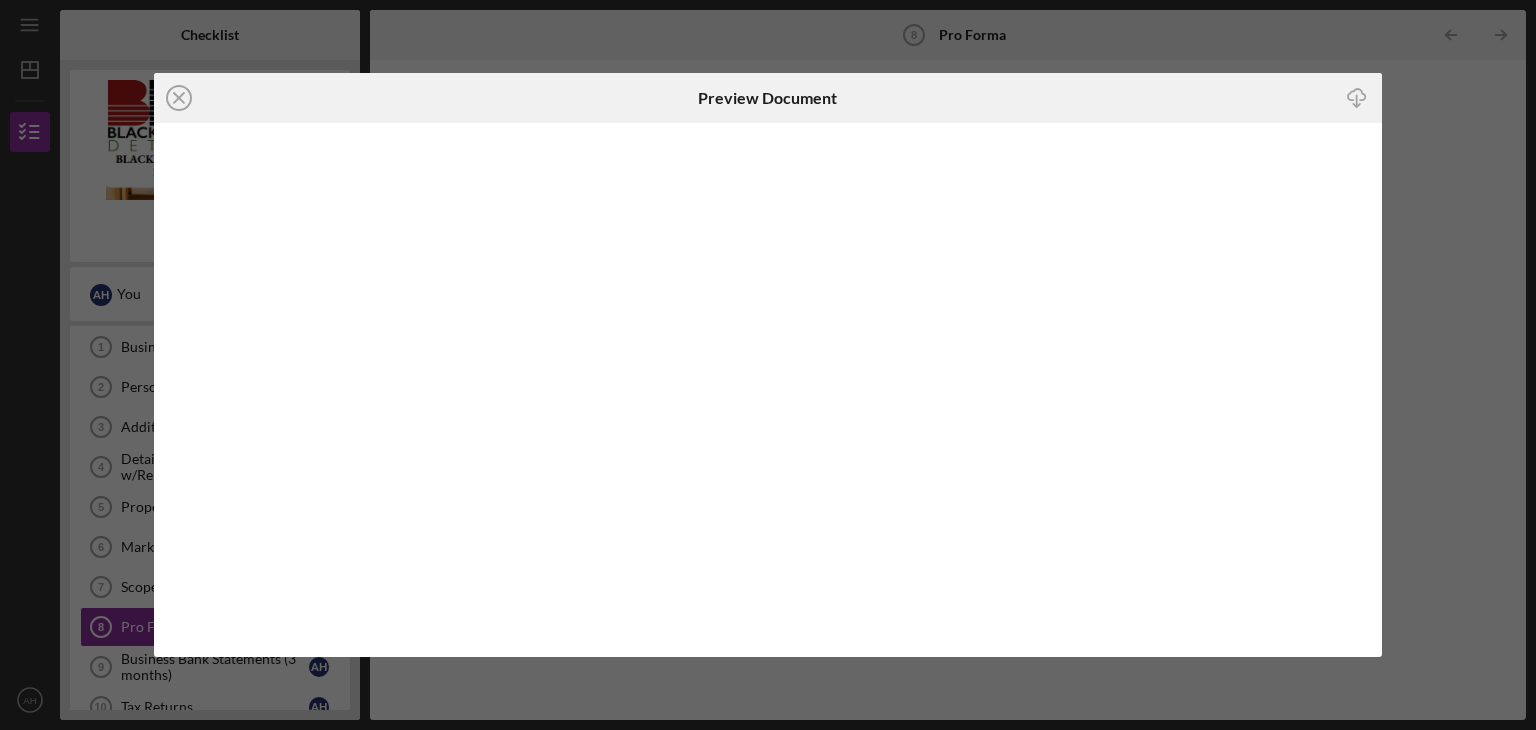 click on "Icon/Download" 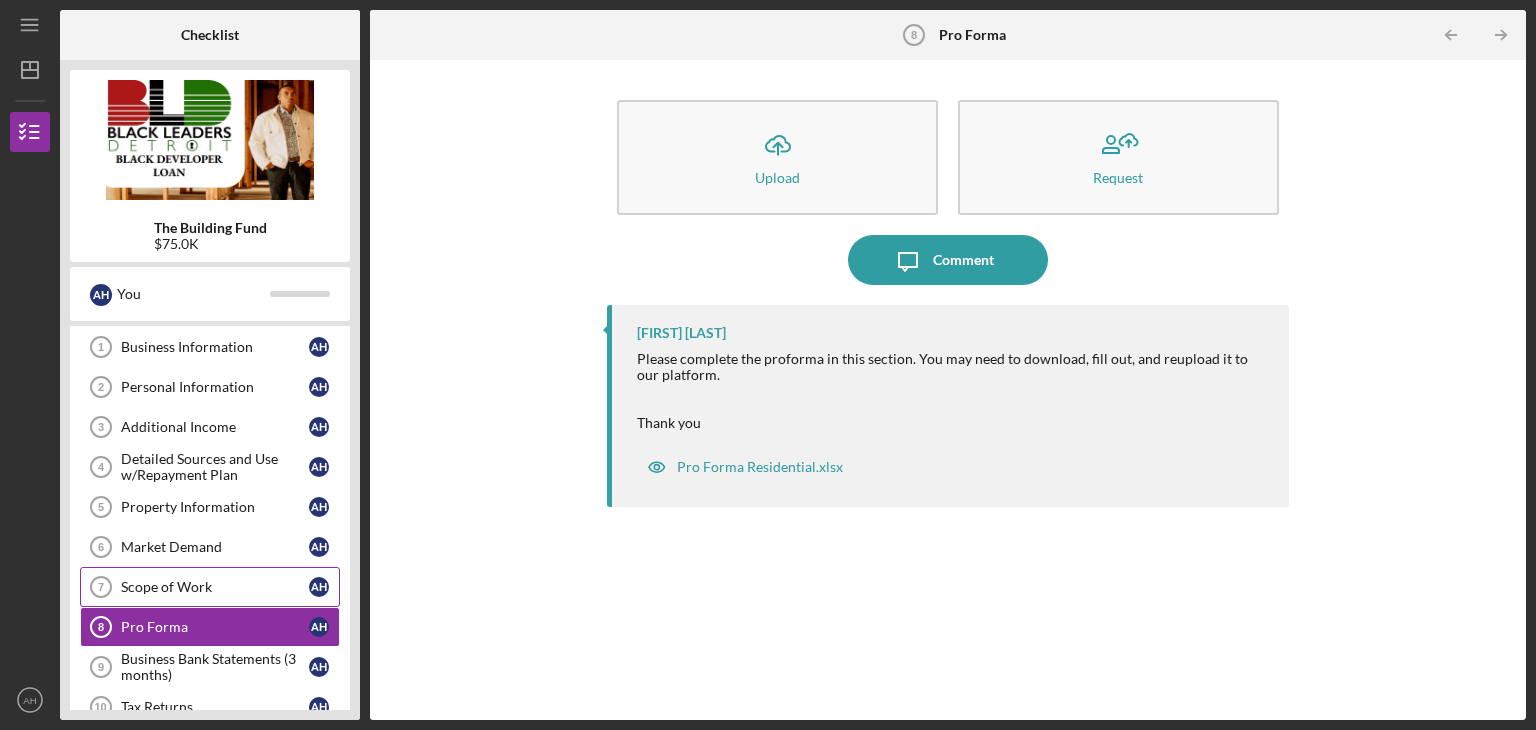 click on "Scope of Work" at bounding box center (215, 587) 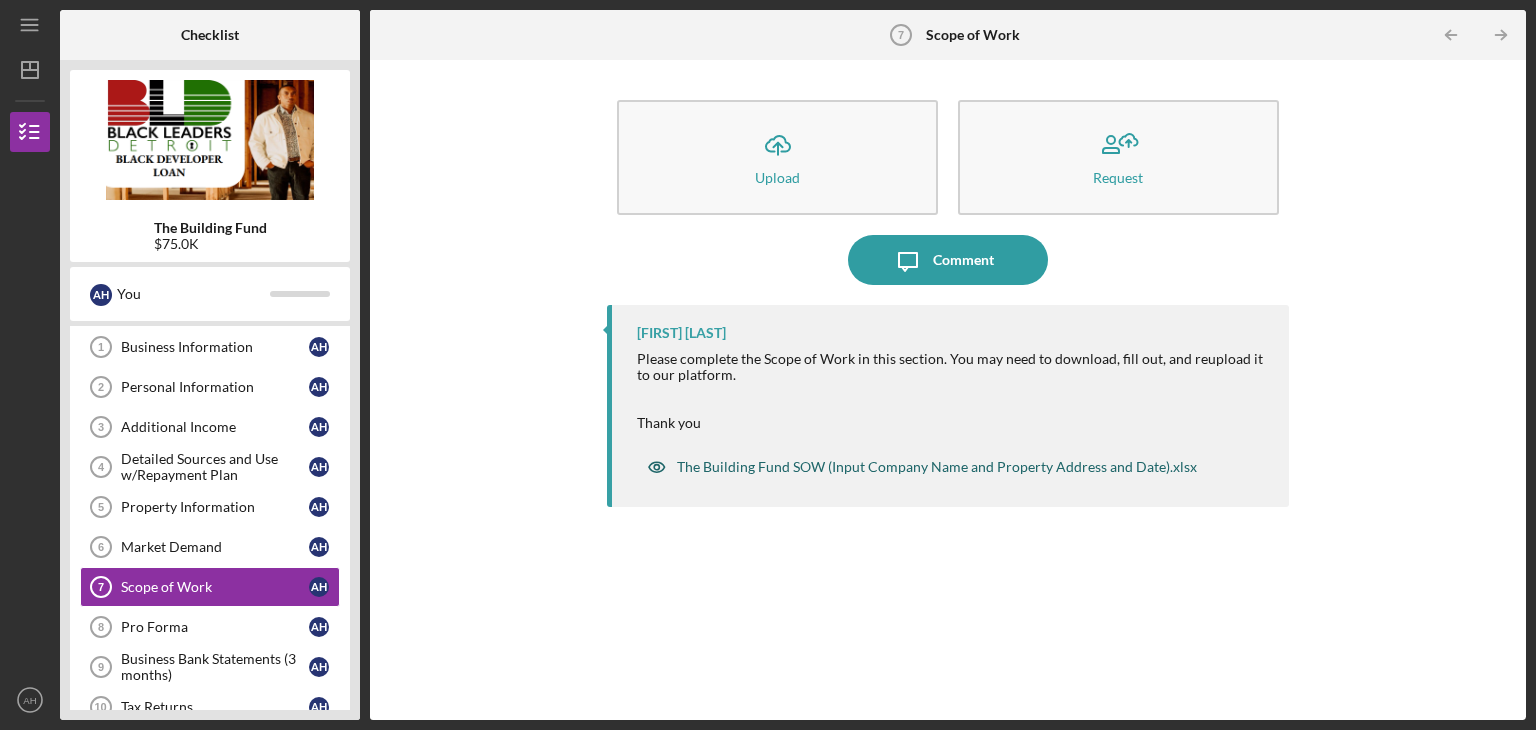click on "The Building Fund SOW  (Input Company Name and Property Address and Date).xlsx" at bounding box center [937, 467] 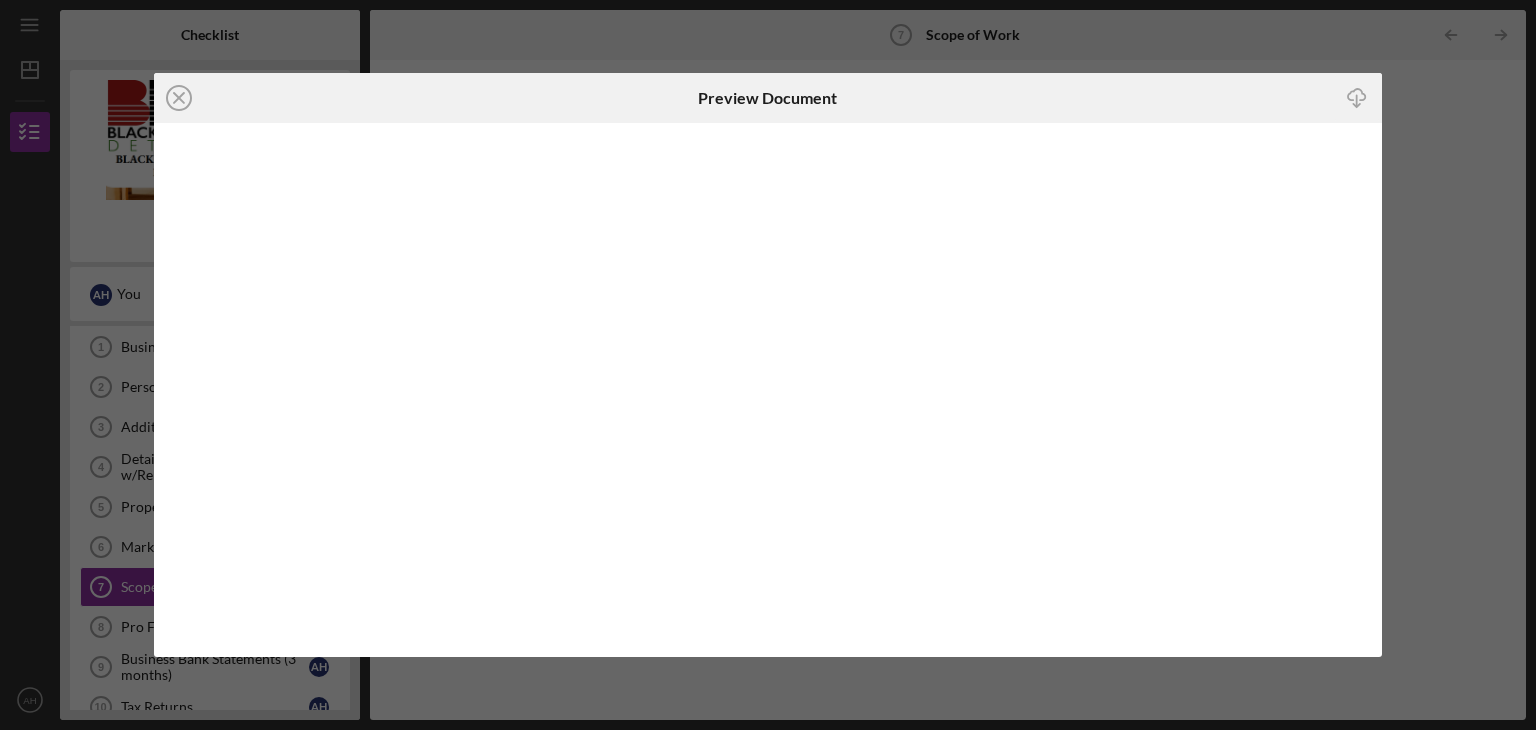 click on "Icon/Download" 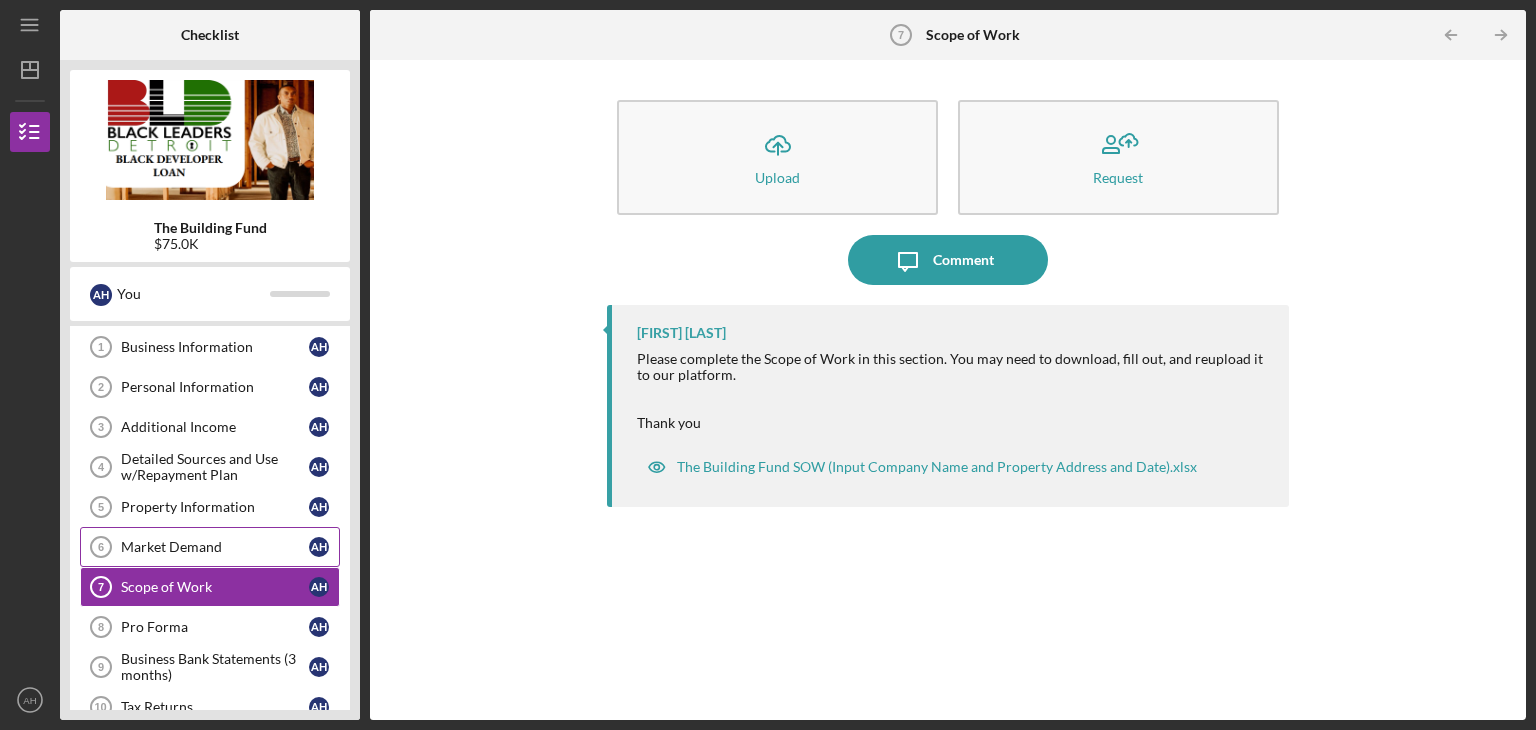 click on "Market Demand 6 Market Demand A H" at bounding box center (210, 547) 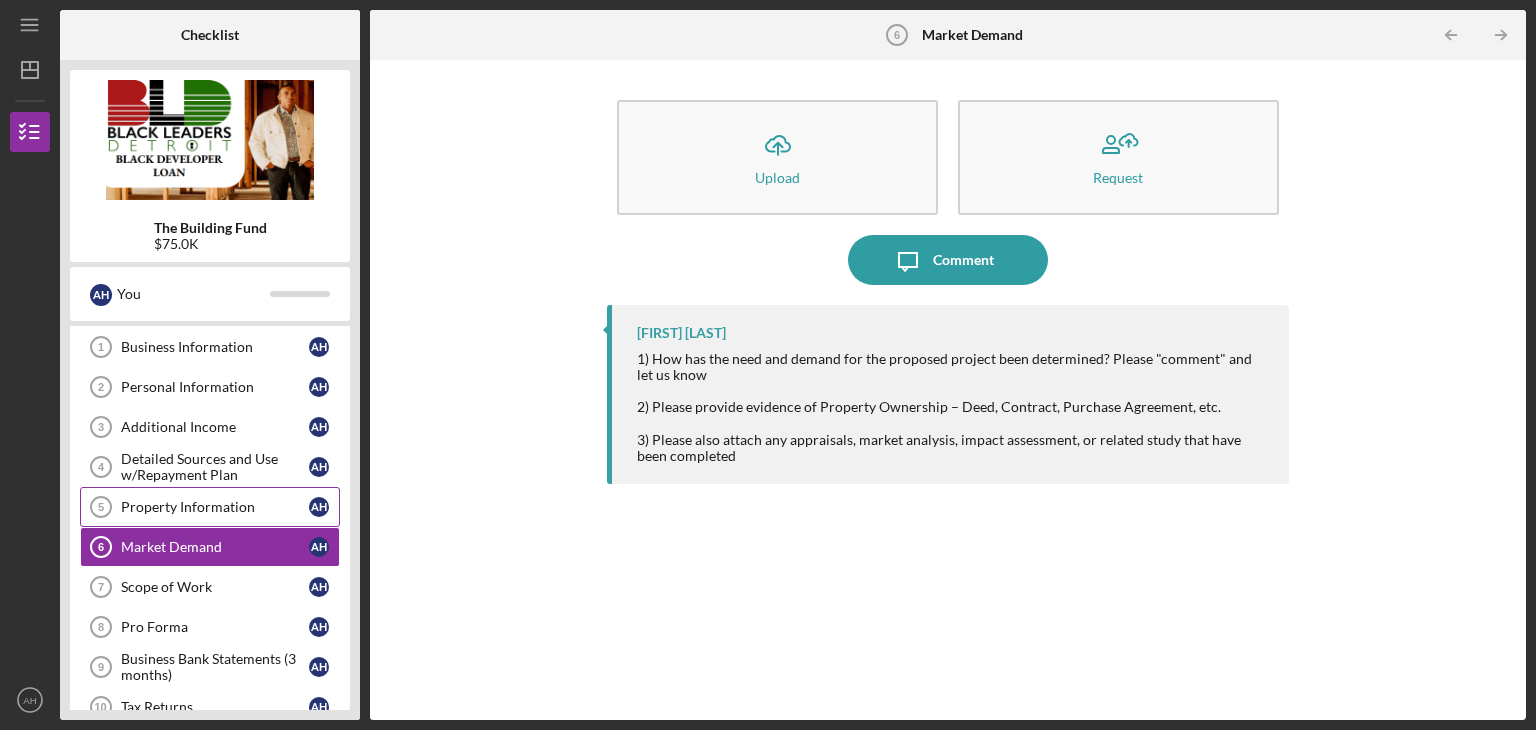 click on "Property Information" at bounding box center [215, 507] 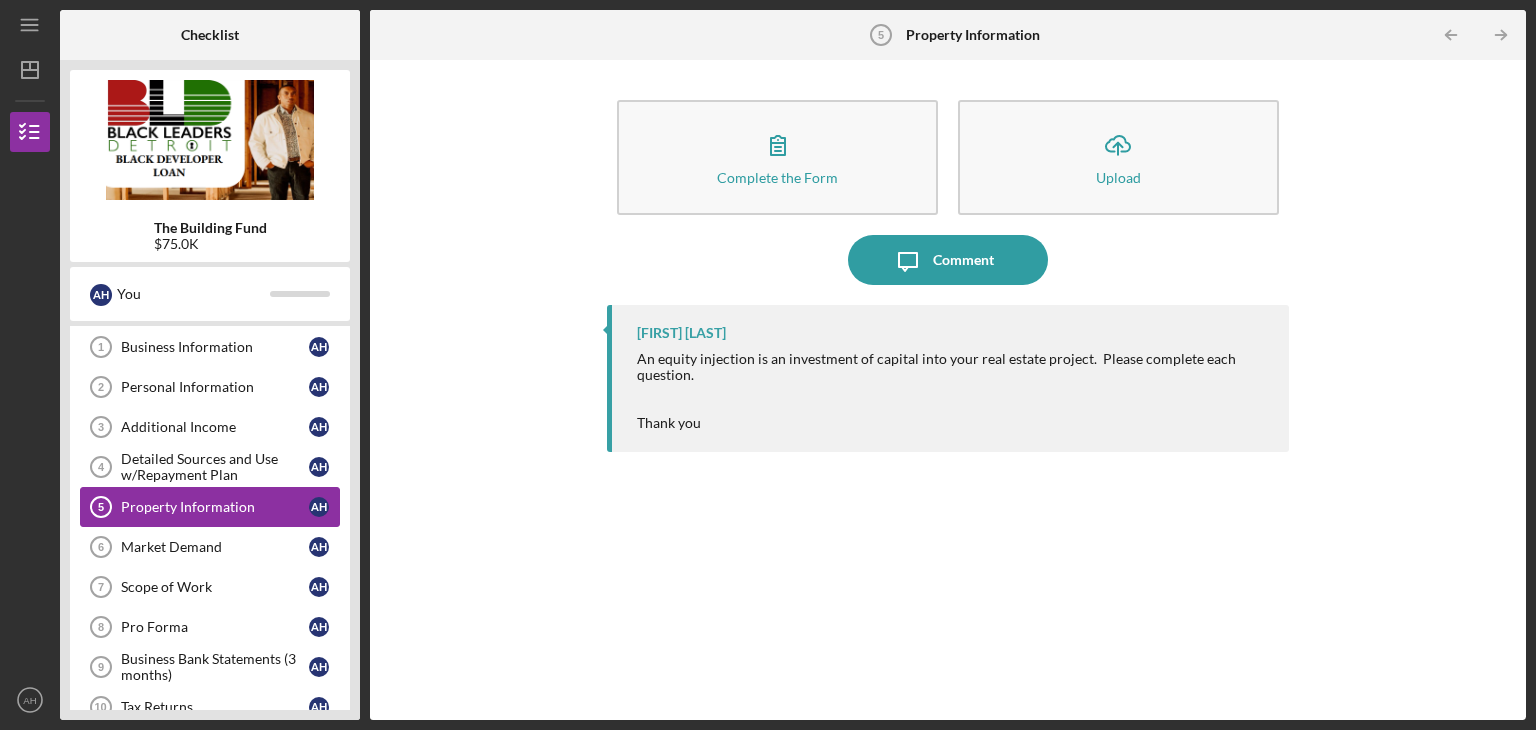 click on "Property Information" at bounding box center (215, 507) 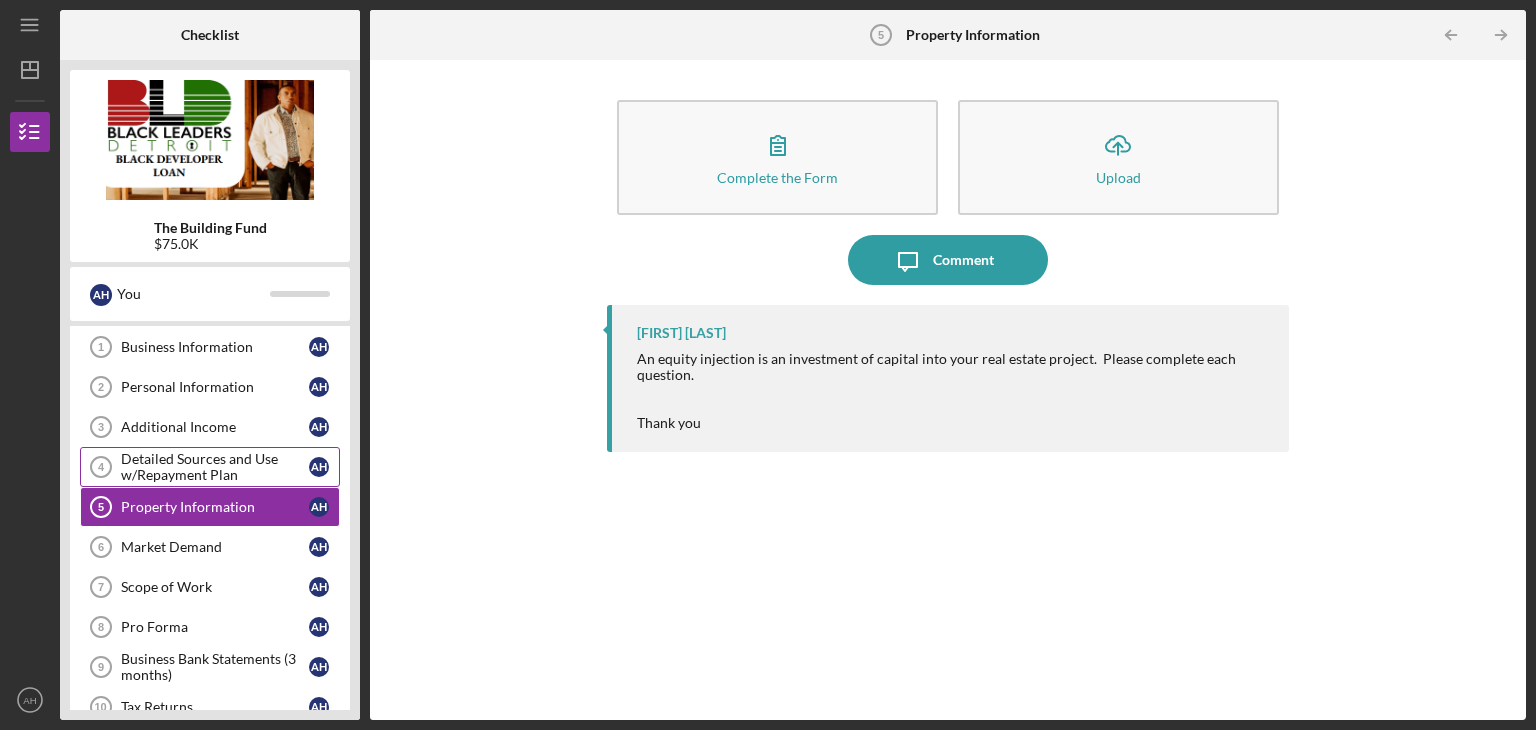 click on "Detailed Sources and Use w/Repayment Plan 4 Detailed Sources and Use w/Repayment Plan A H" at bounding box center (210, 467) 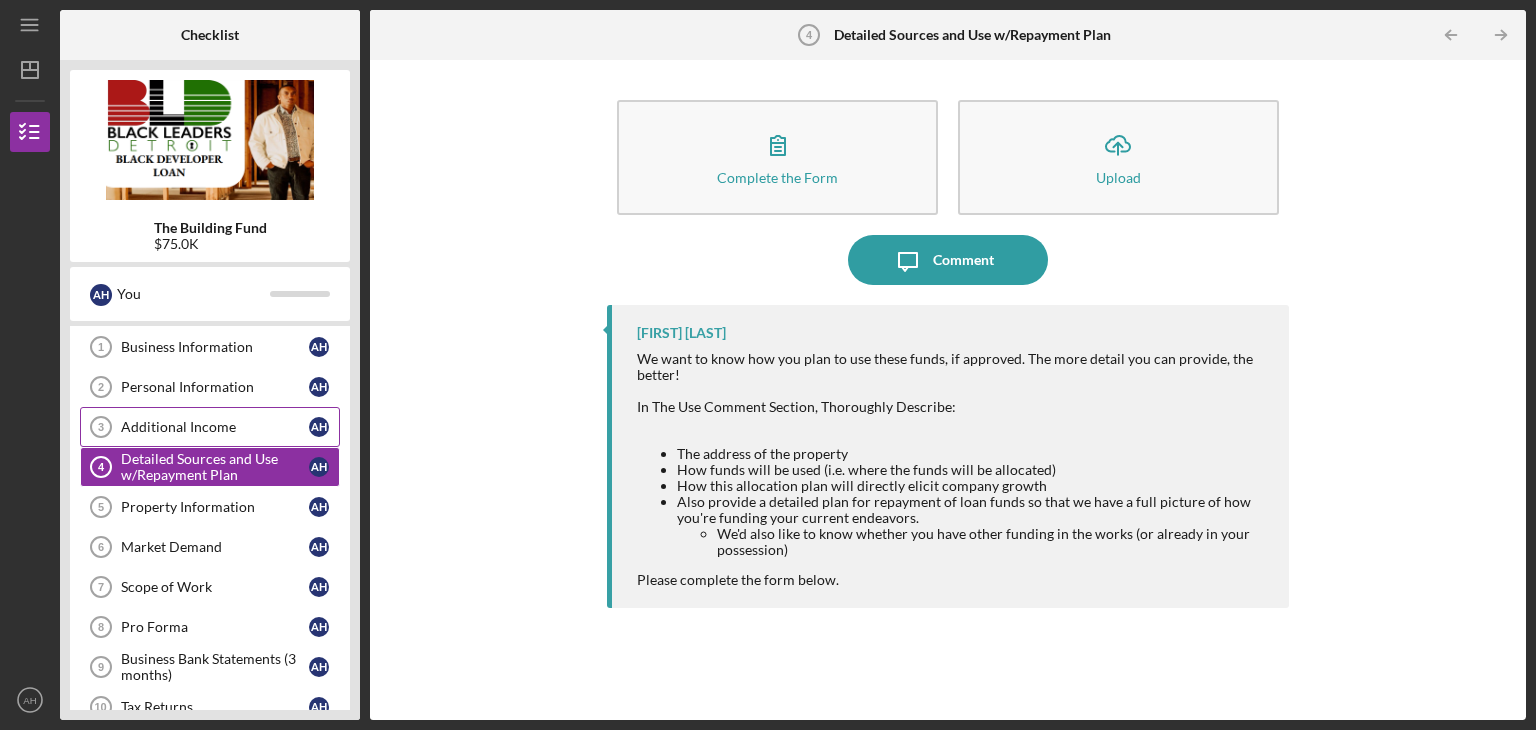 click on "Additional Income" at bounding box center [215, 427] 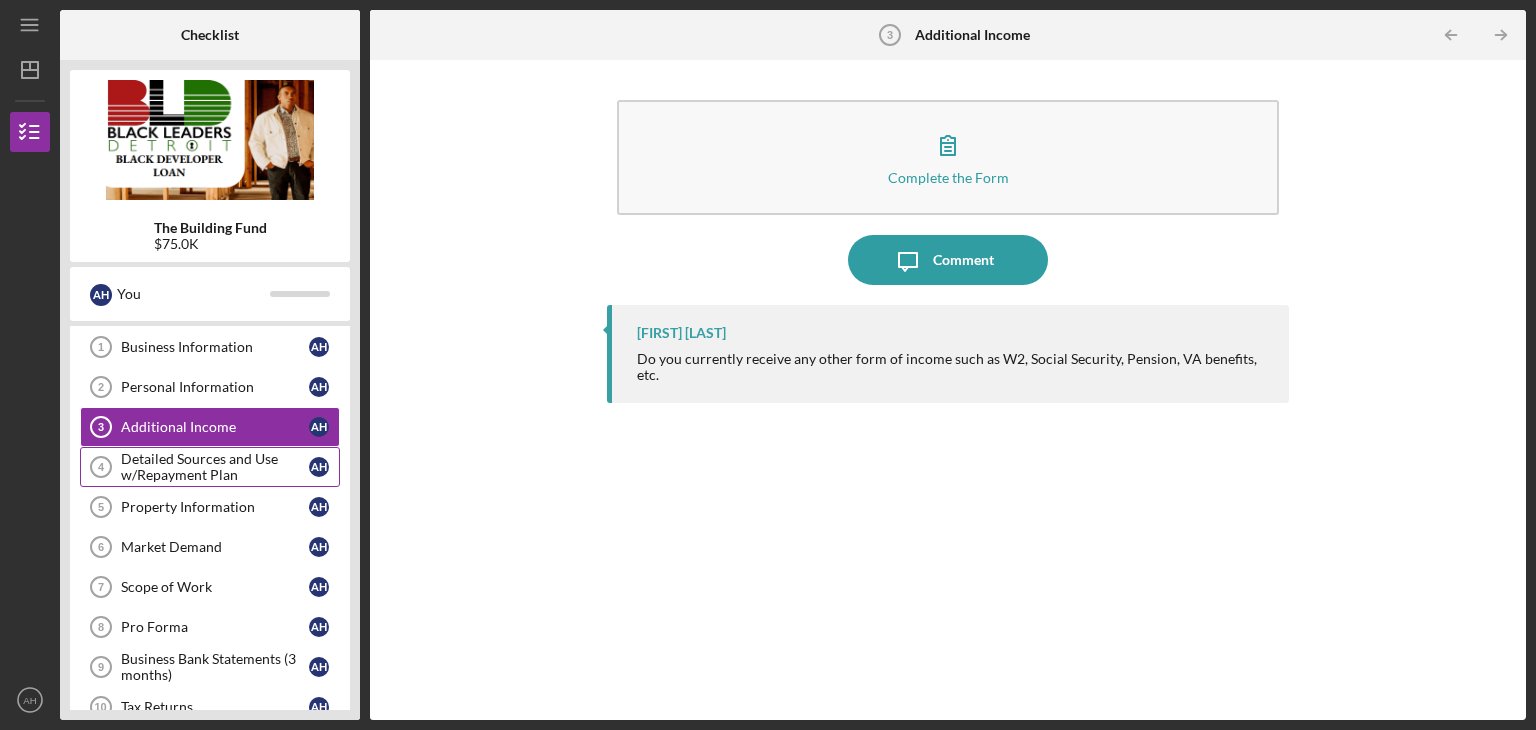 click on "Detailed Sources and Use w/Repayment Plan" at bounding box center (215, 467) 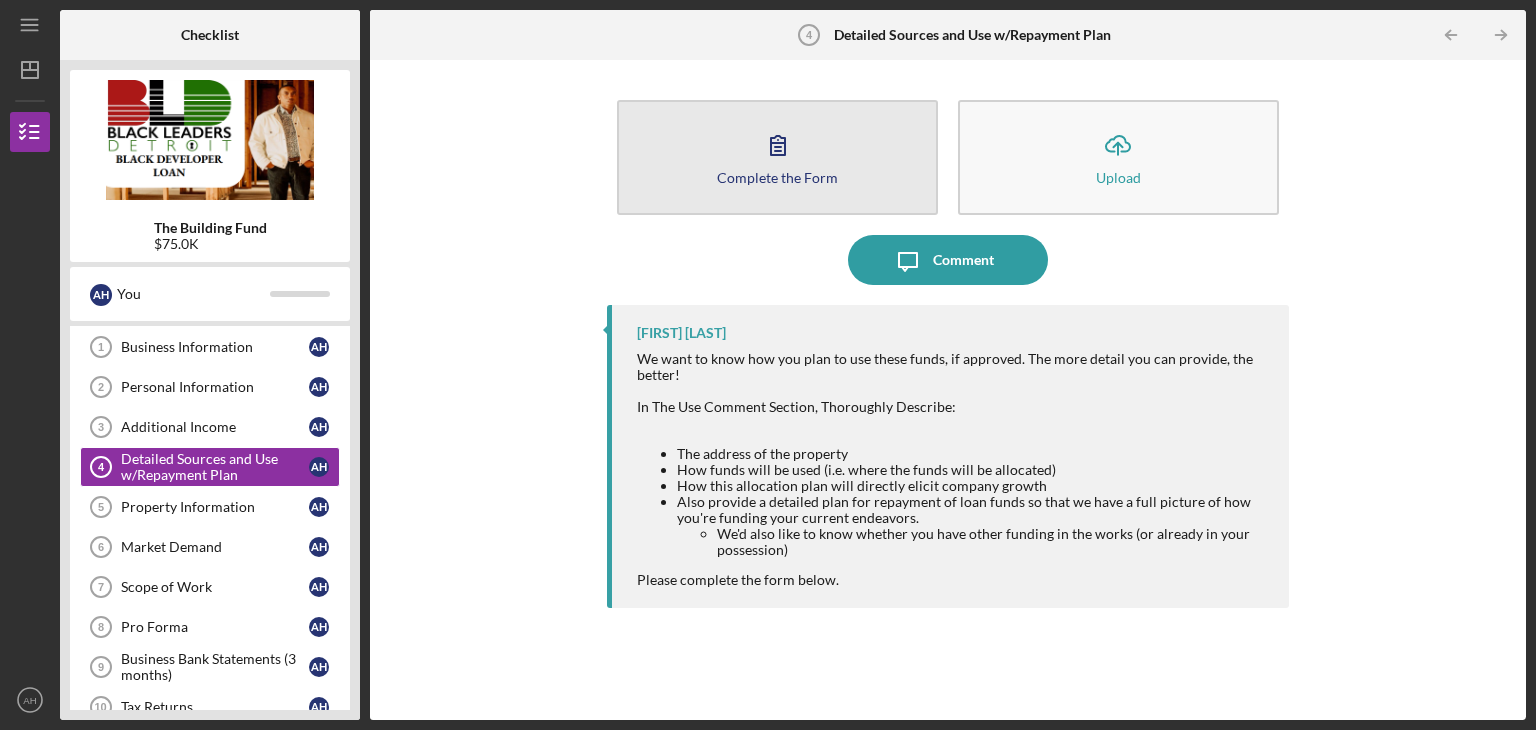 click 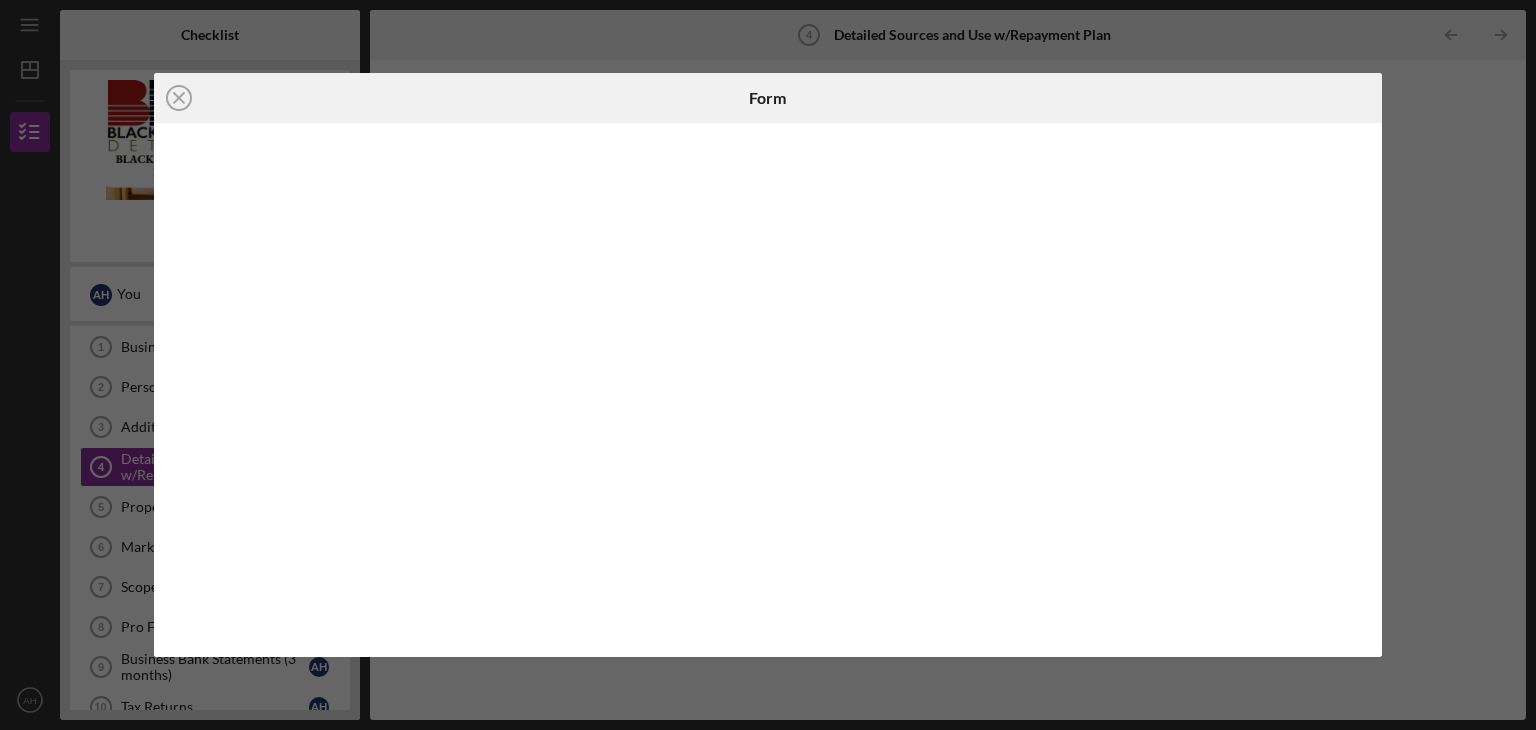 click on "Icon/Close Form" at bounding box center [768, 365] 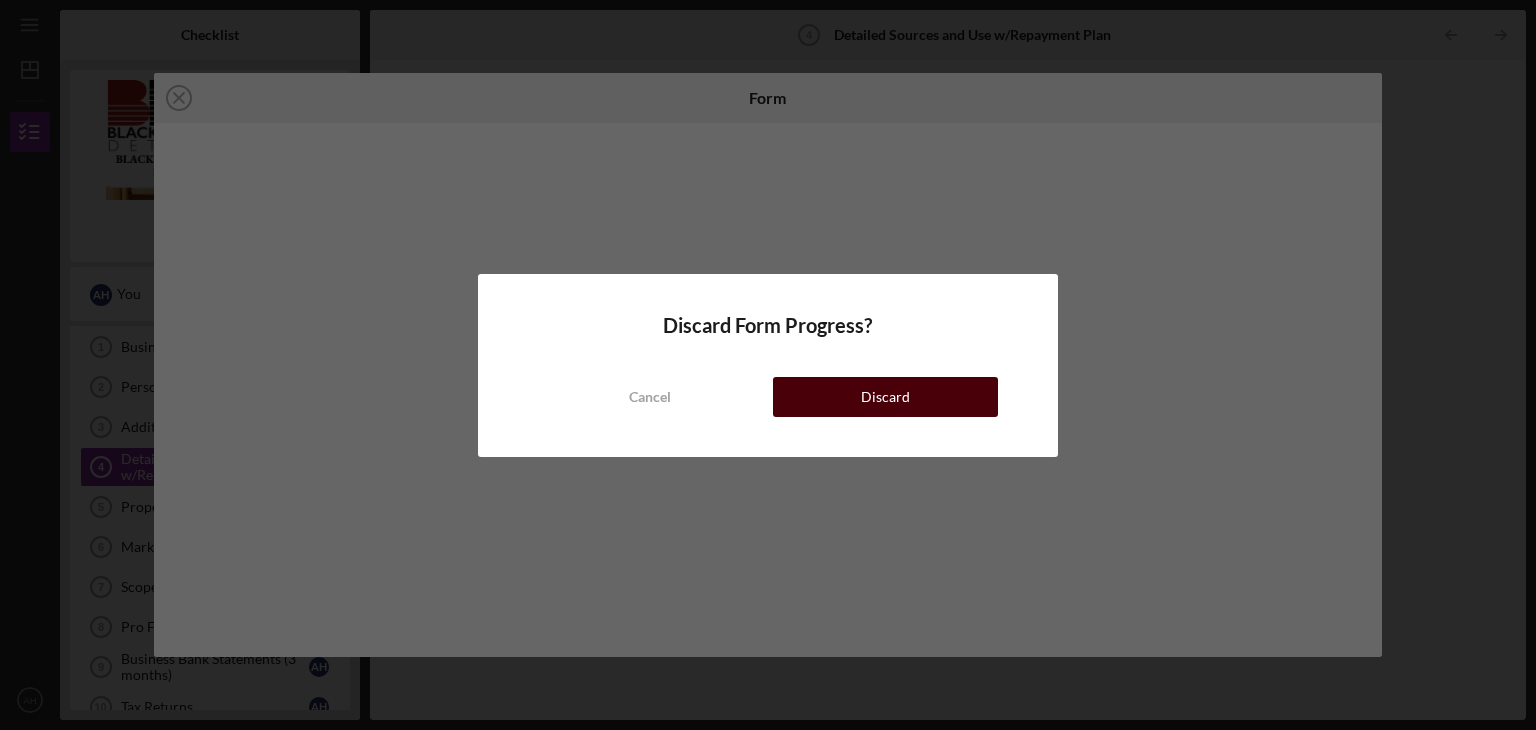 click on "Discard" at bounding box center [885, 397] 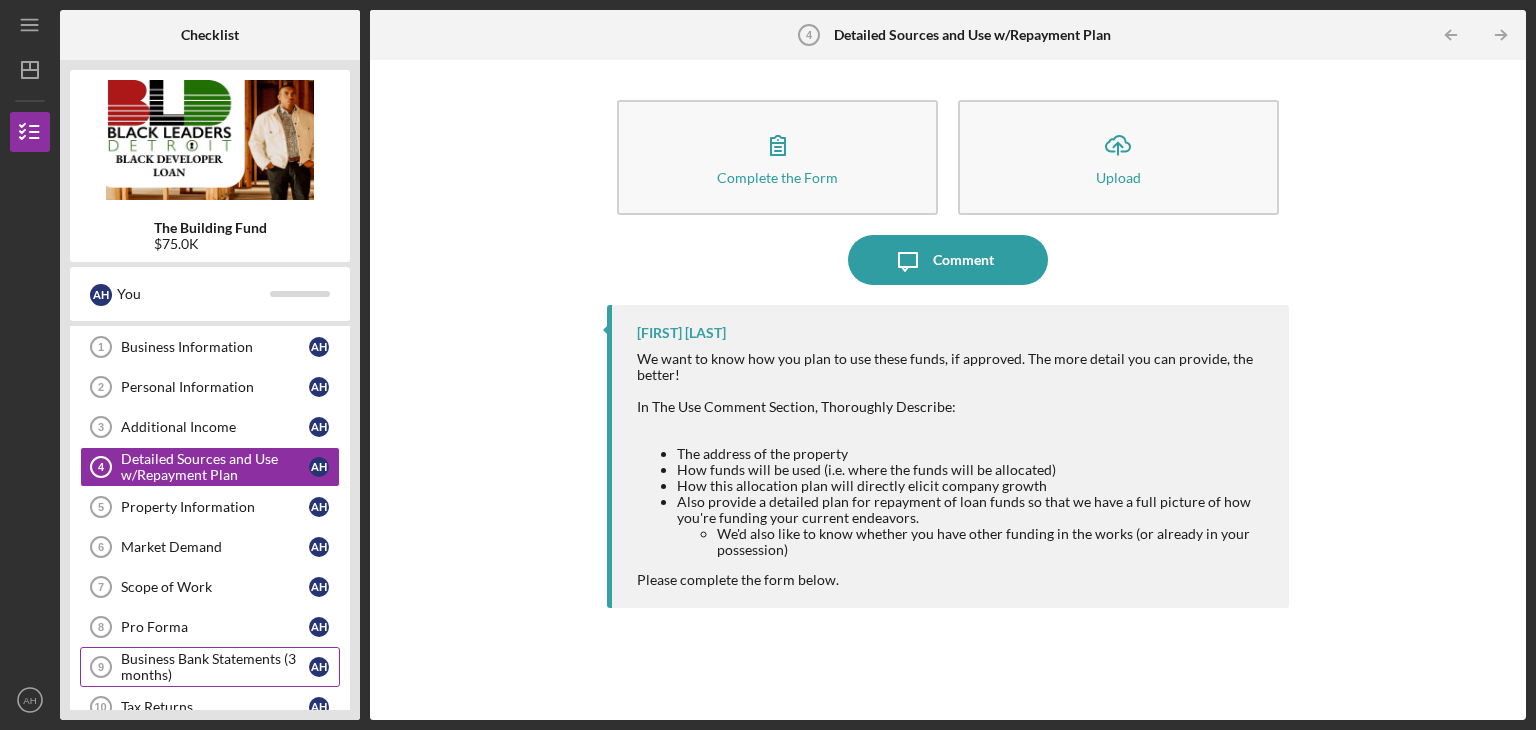 click on "Business Bank Statements (3 months)" at bounding box center (215, 667) 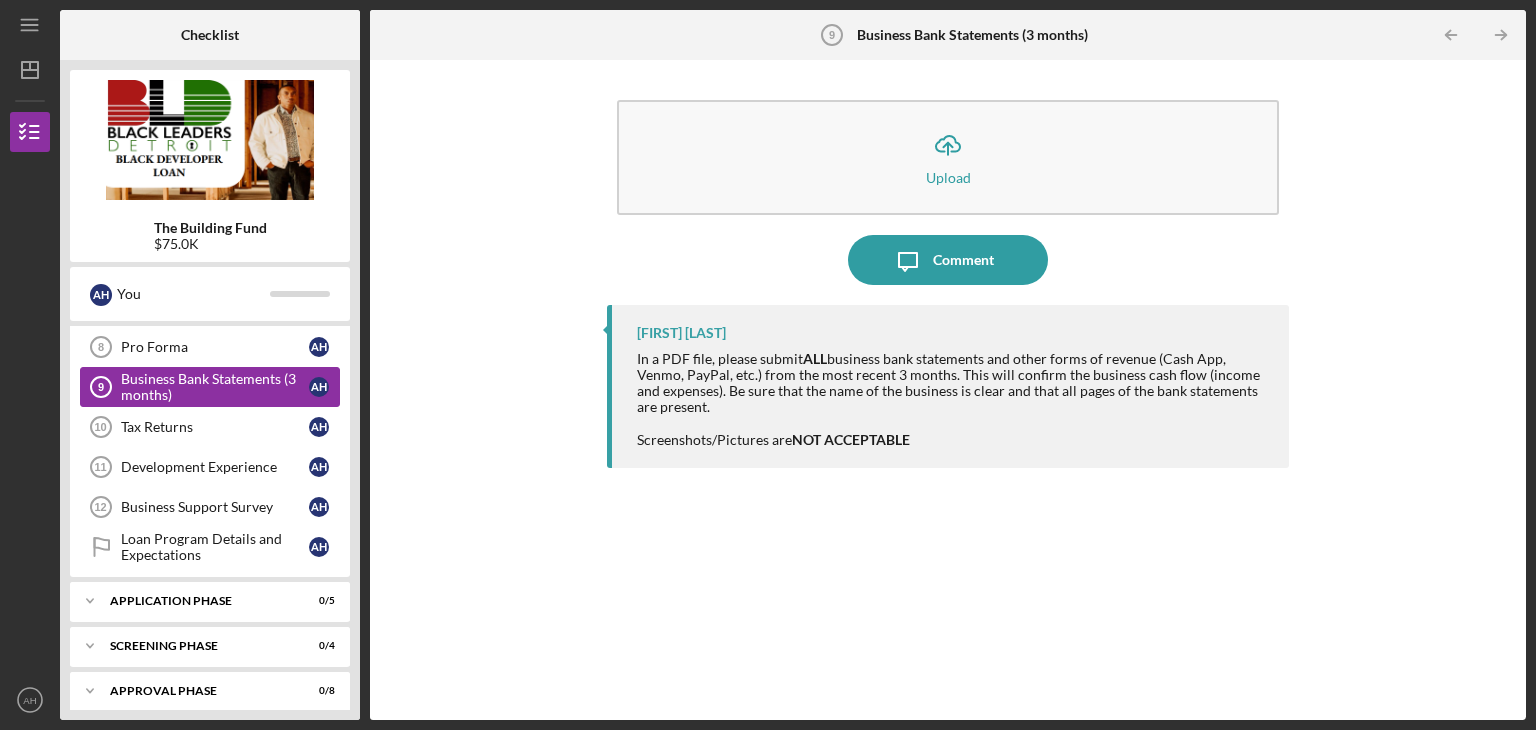 scroll, scrollTop: 367, scrollLeft: 0, axis: vertical 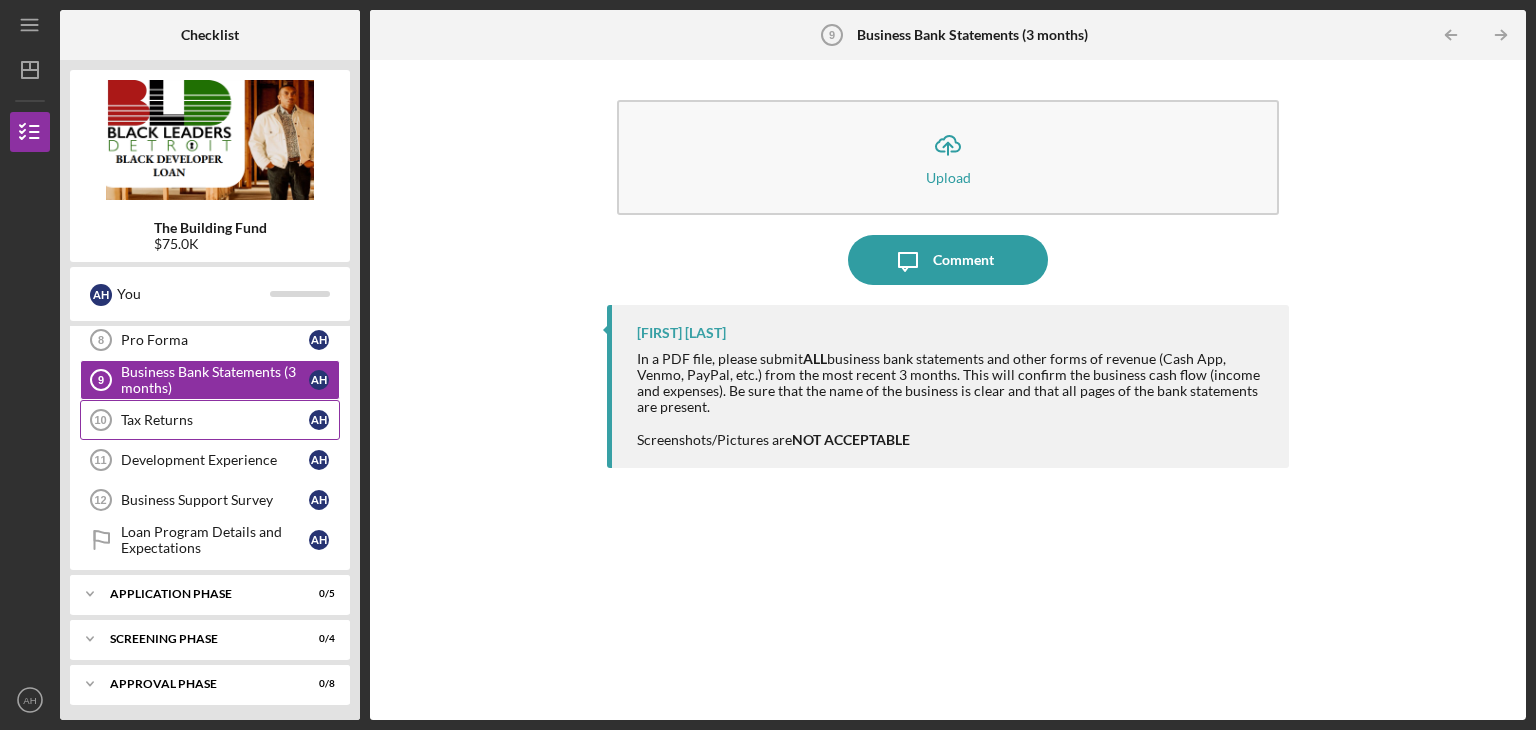 click on "Tax Returns 10 Tax Returns A H" at bounding box center (210, 420) 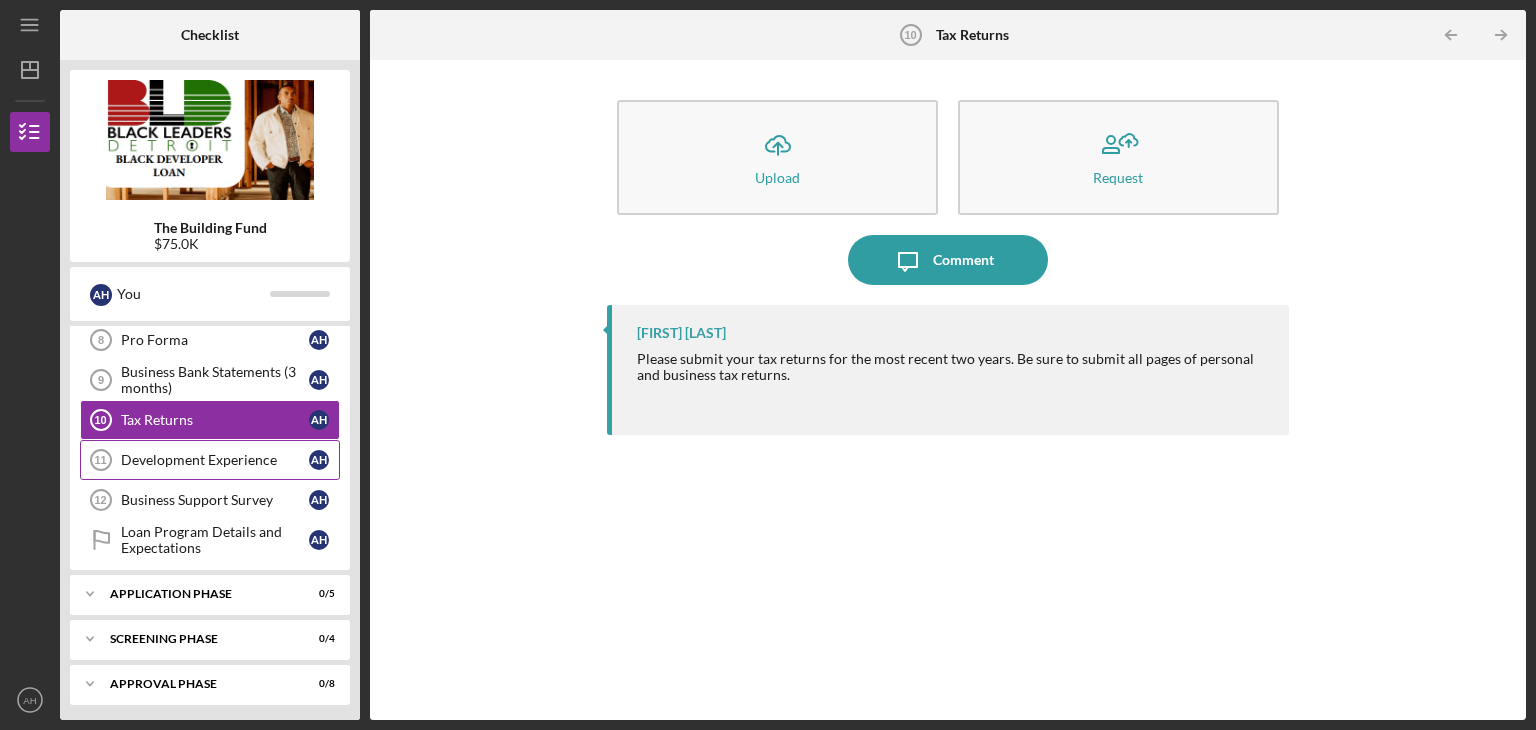 click on "Development Experience" at bounding box center (215, 460) 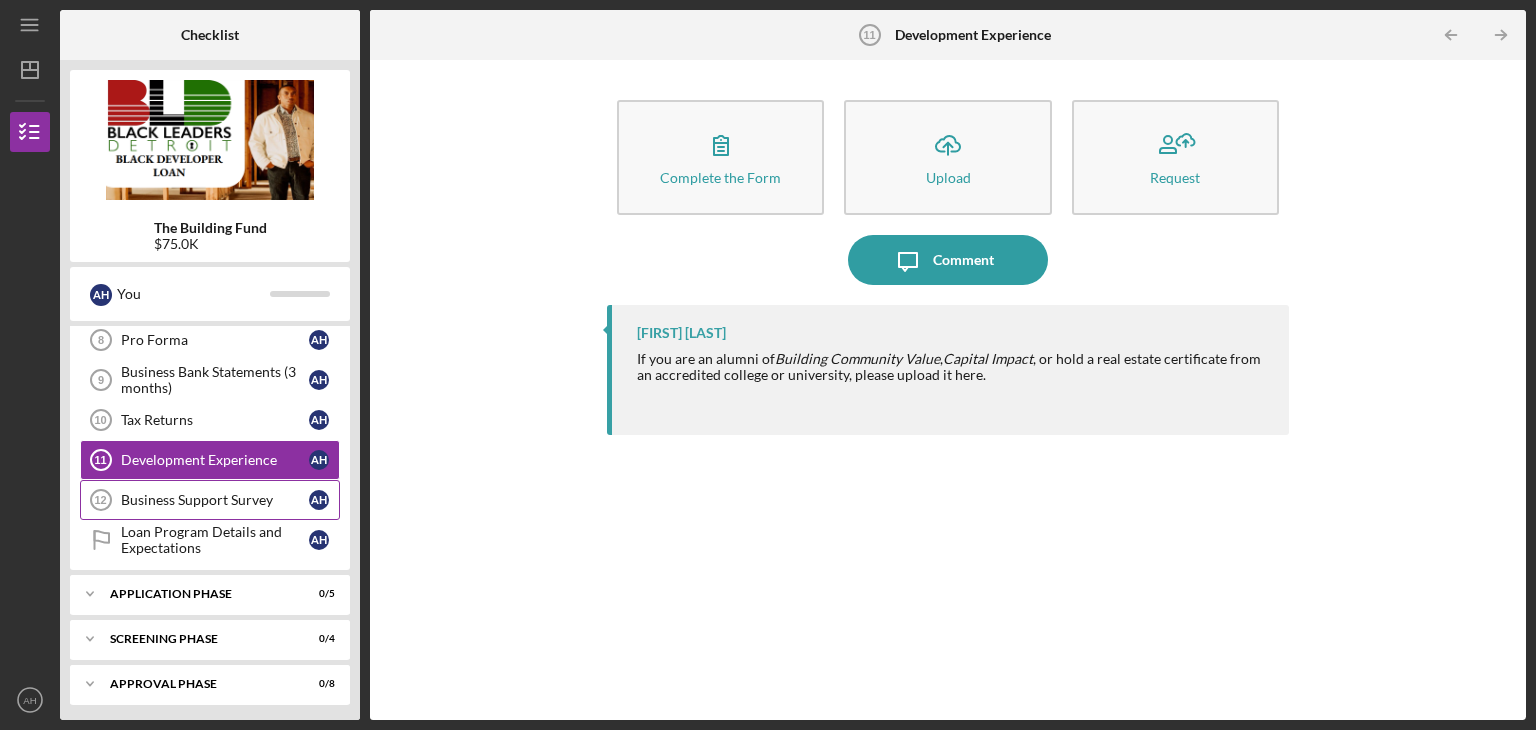 click on "Business Support Survey" at bounding box center (215, 500) 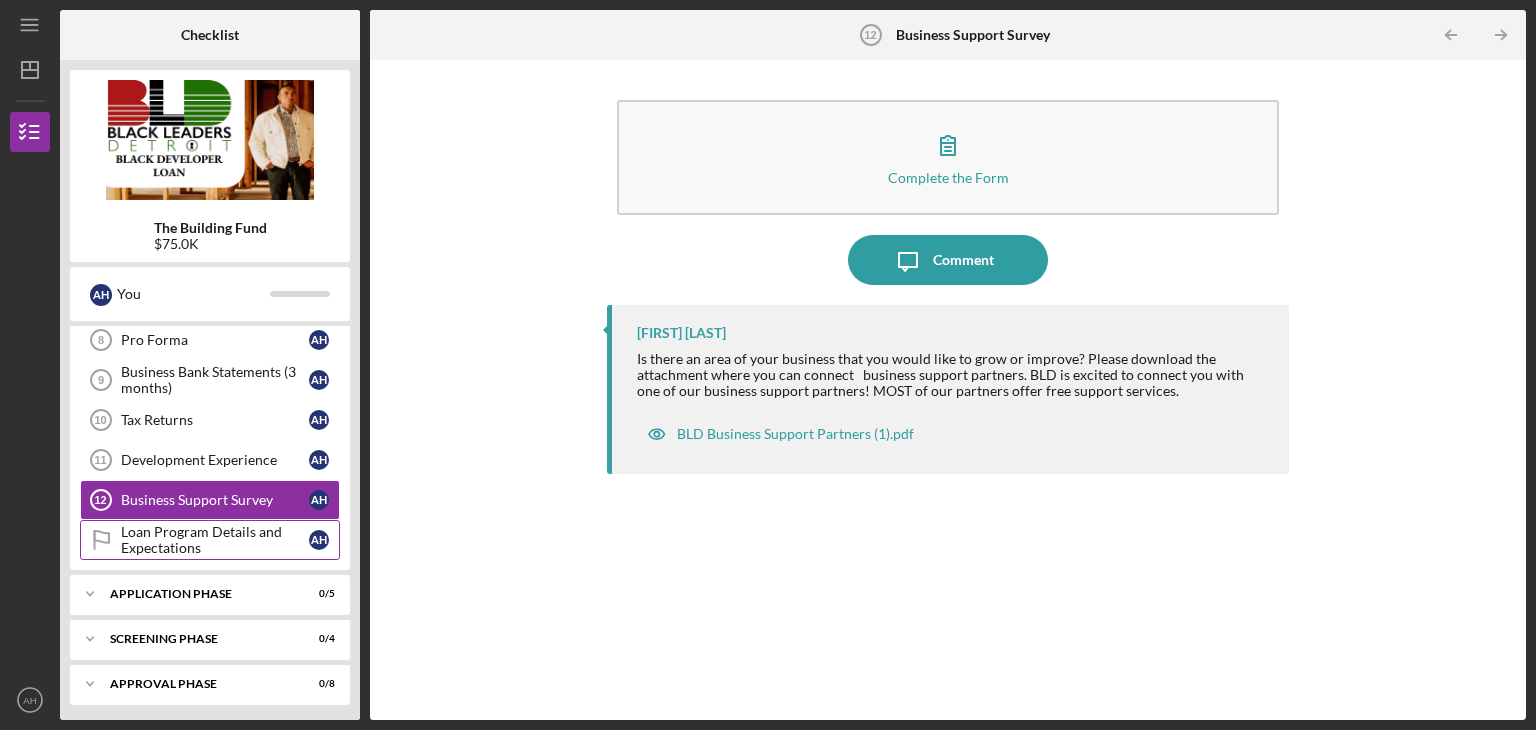 click on "Loan Program Details and Expectations" at bounding box center (215, 540) 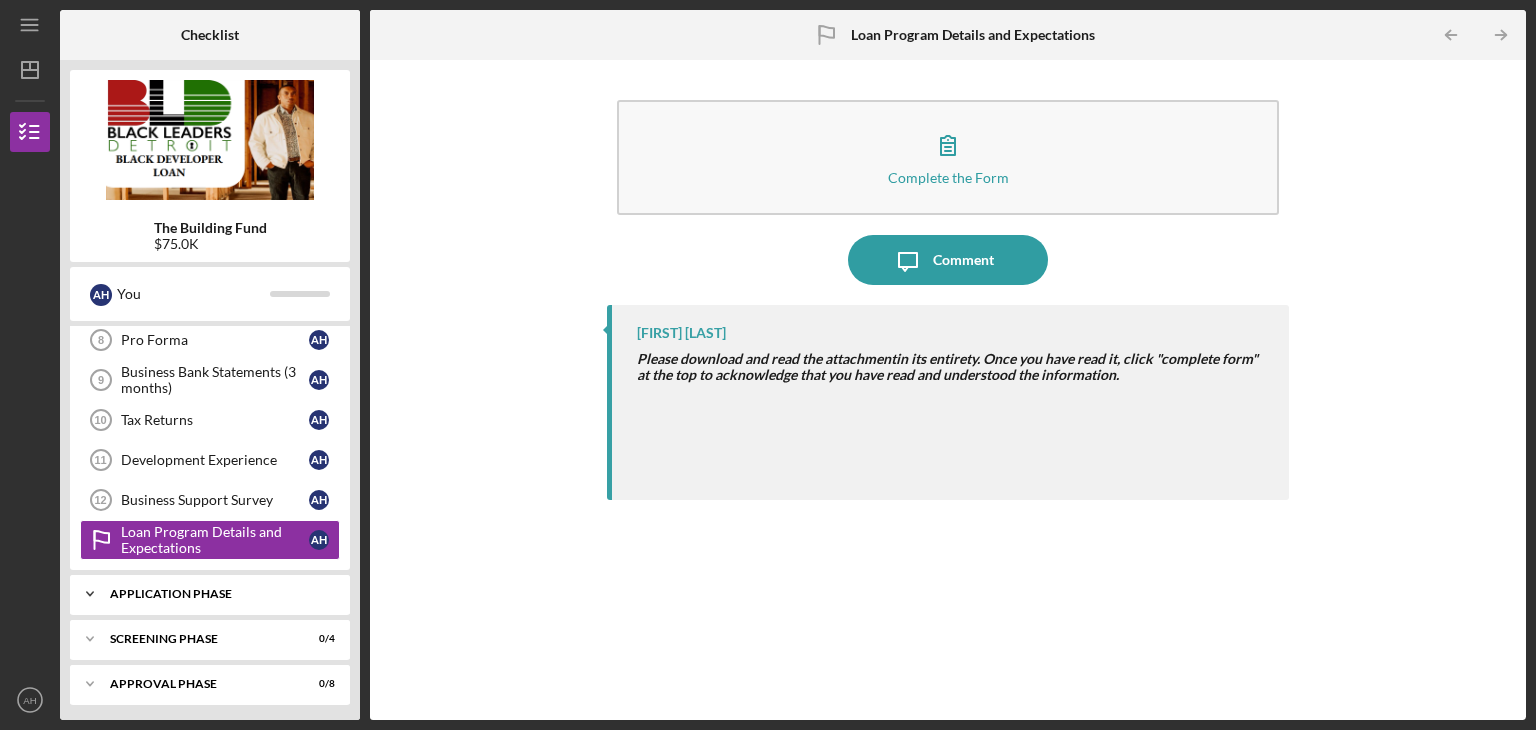 click on "Application Phase" at bounding box center (217, 594) 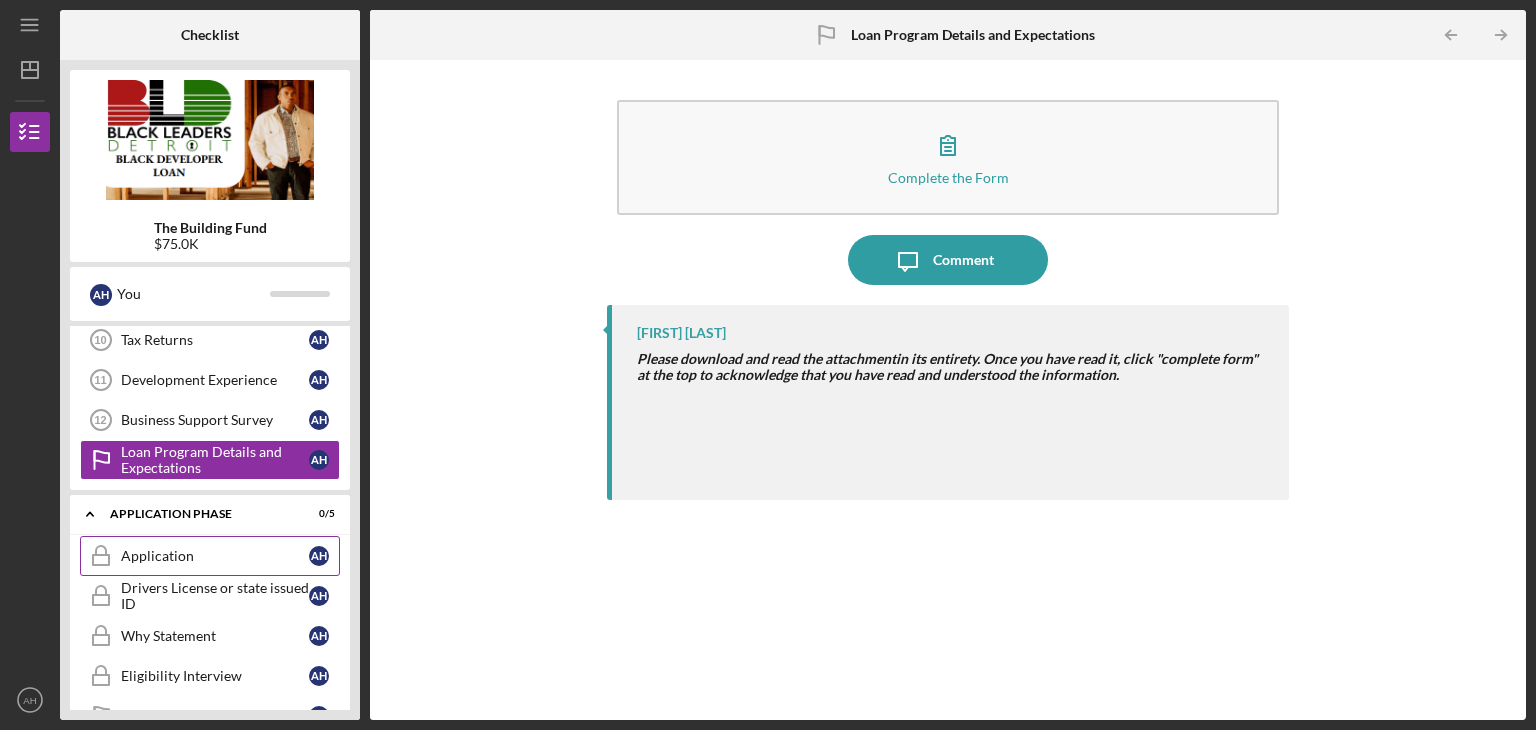 scroll, scrollTop: 576, scrollLeft: 0, axis: vertical 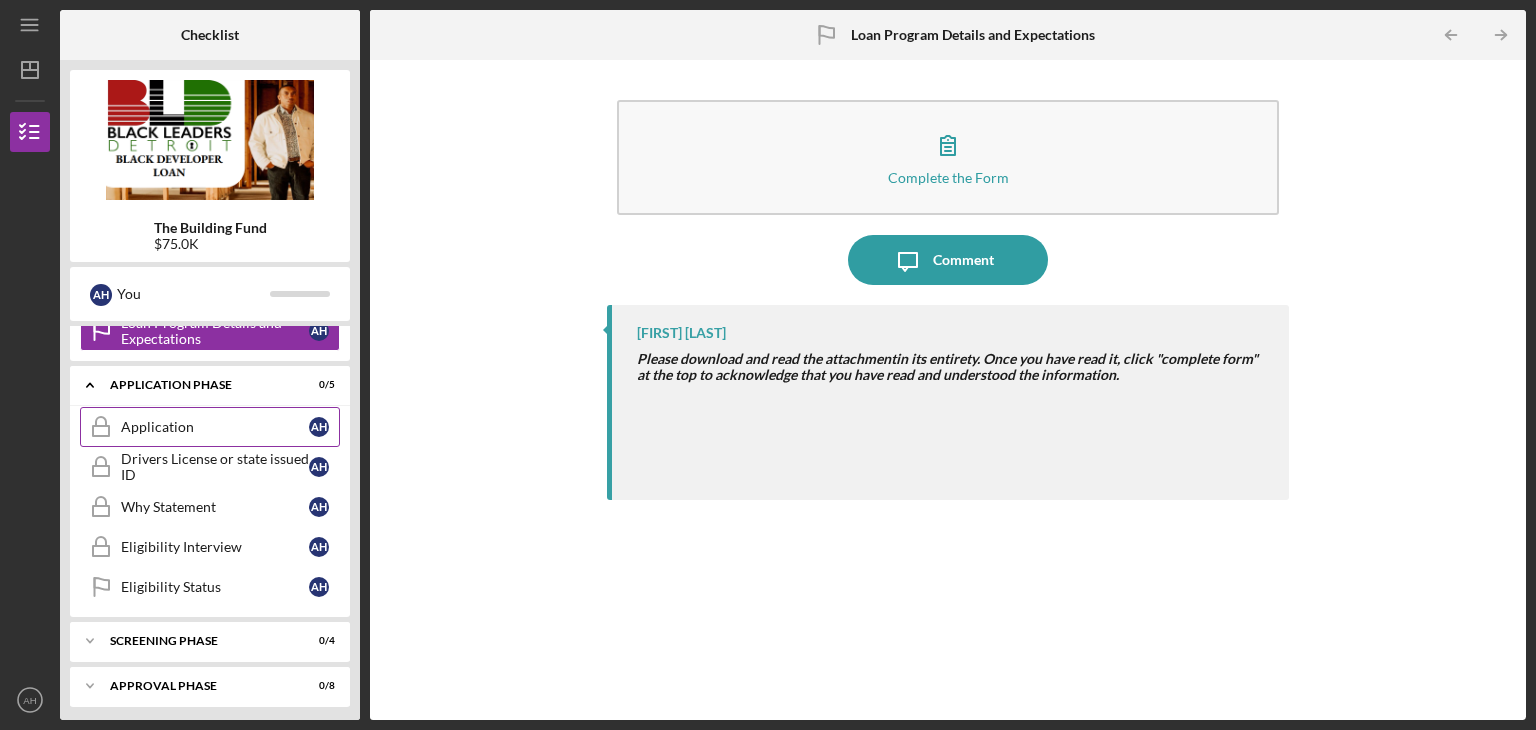 click on "Screening Phase" at bounding box center (197, 641) 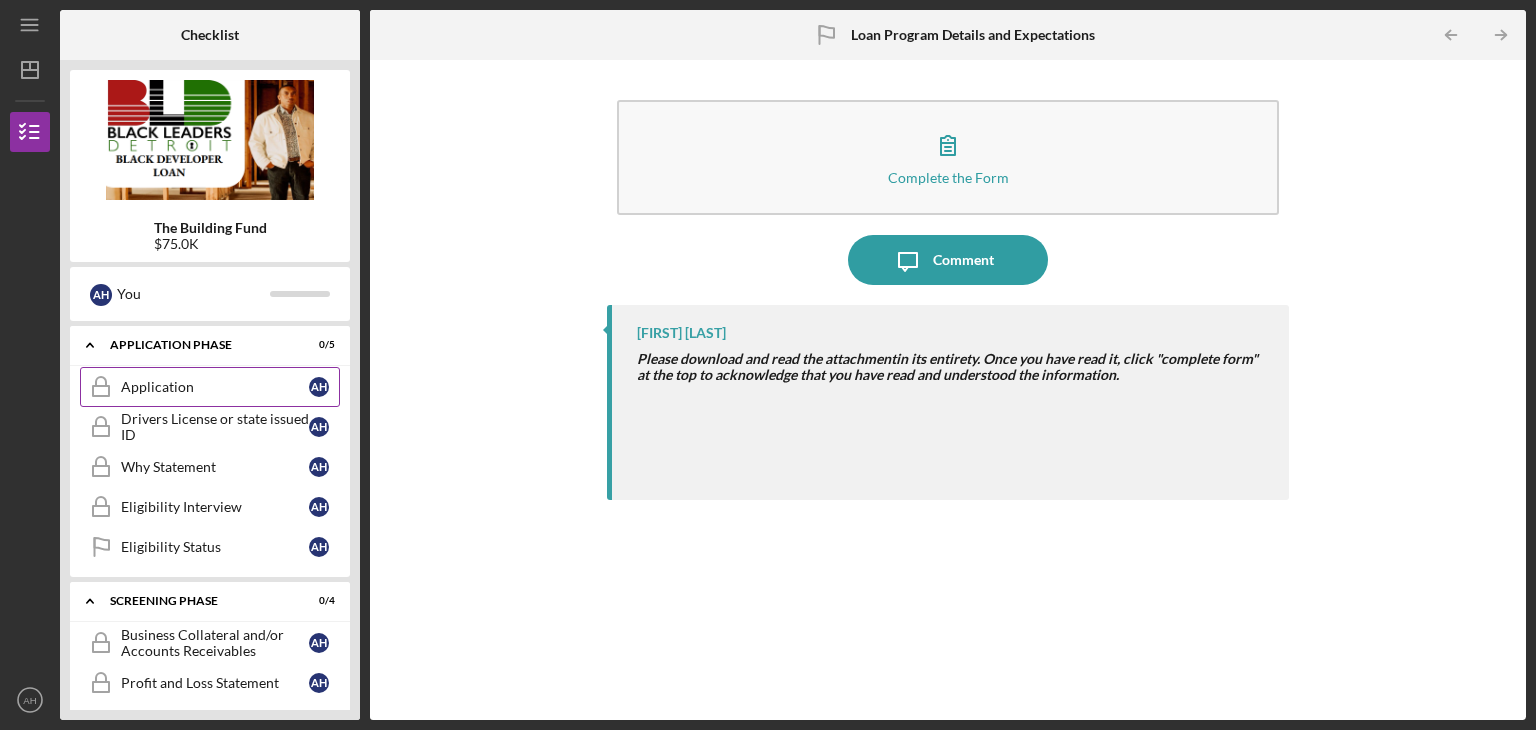 scroll, scrollTop: 744, scrollLeft: 0, axis: vertical 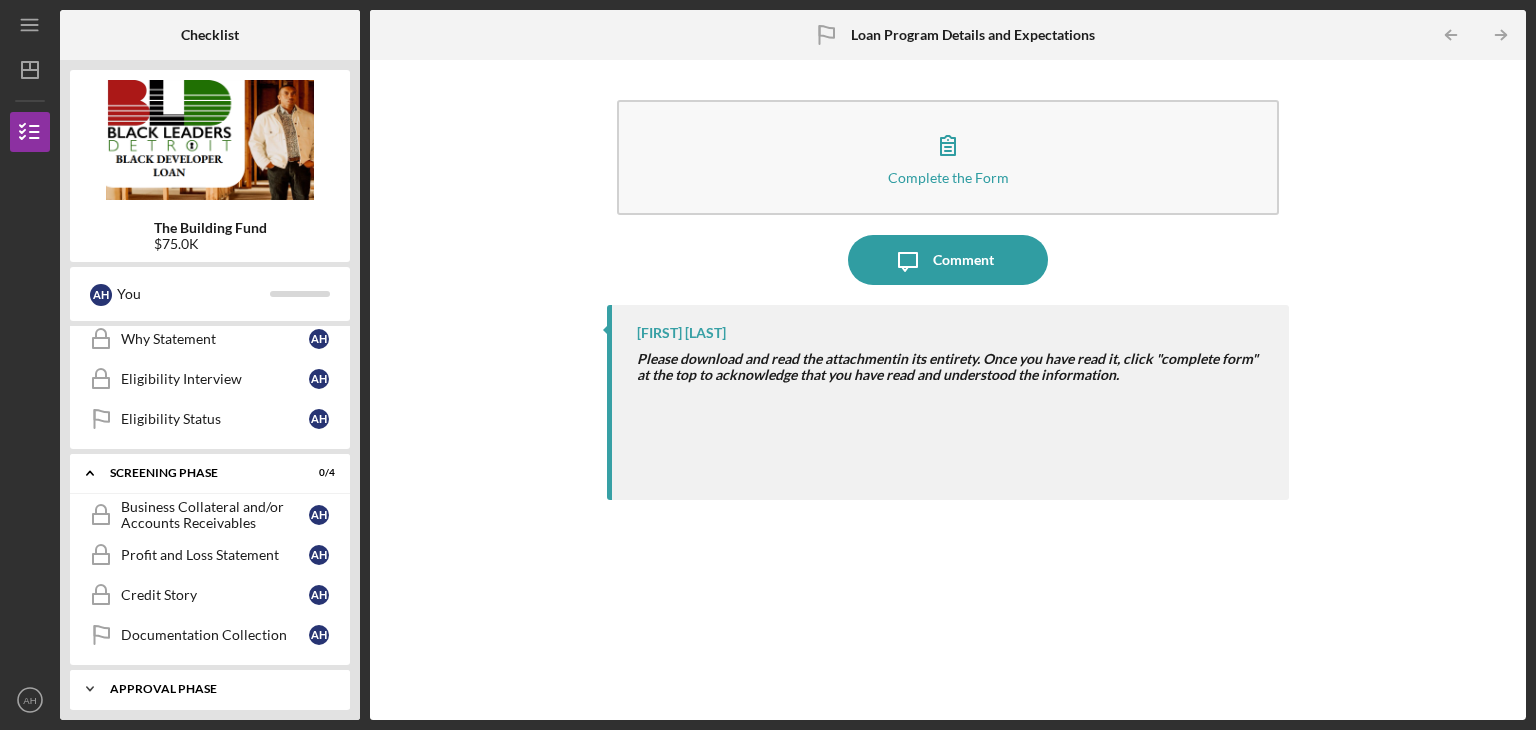 click on "Icon/Expander Approval Phase 0 / 8" at bounding box center (210, 689) 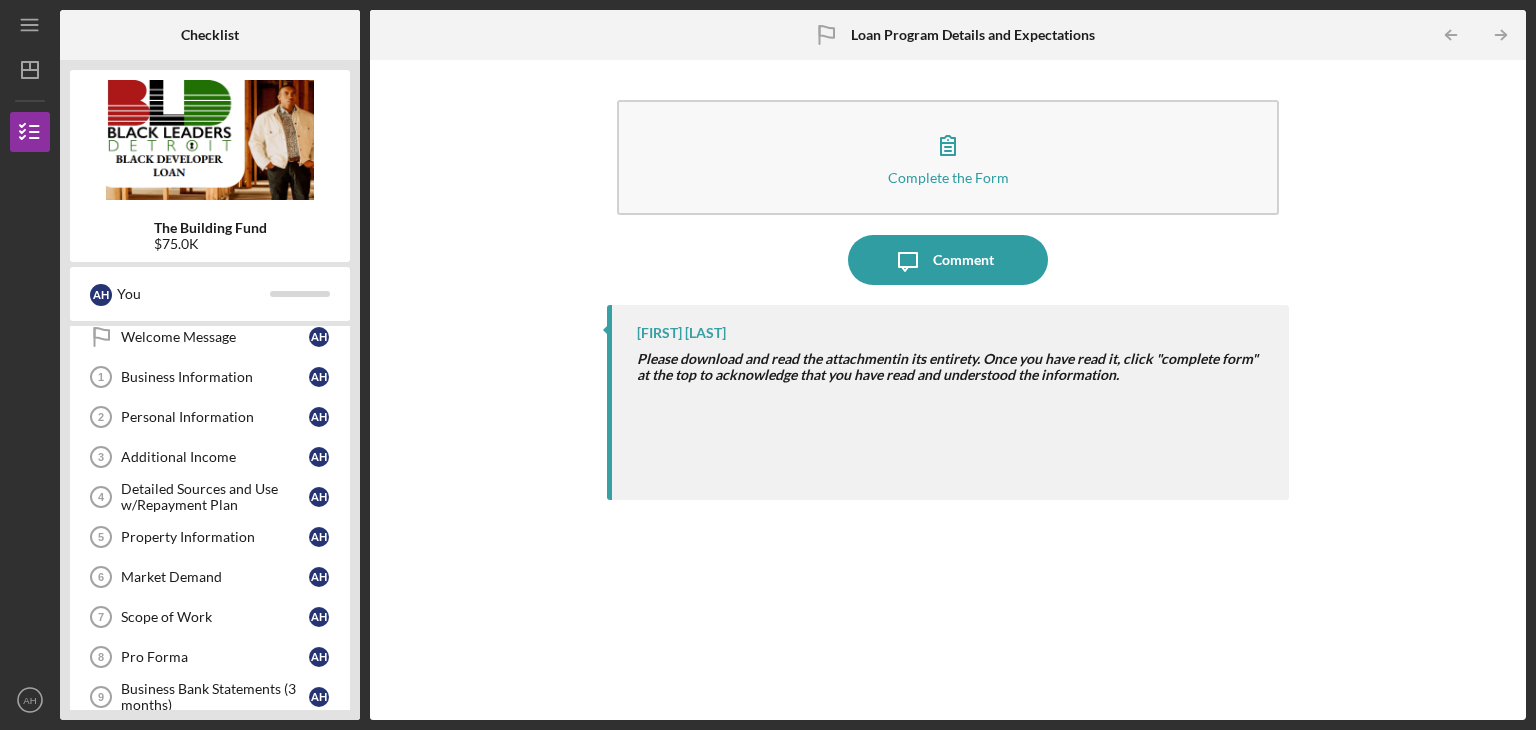 scroll, scrollTop: 0, scrollLeft: 0, axis: both 